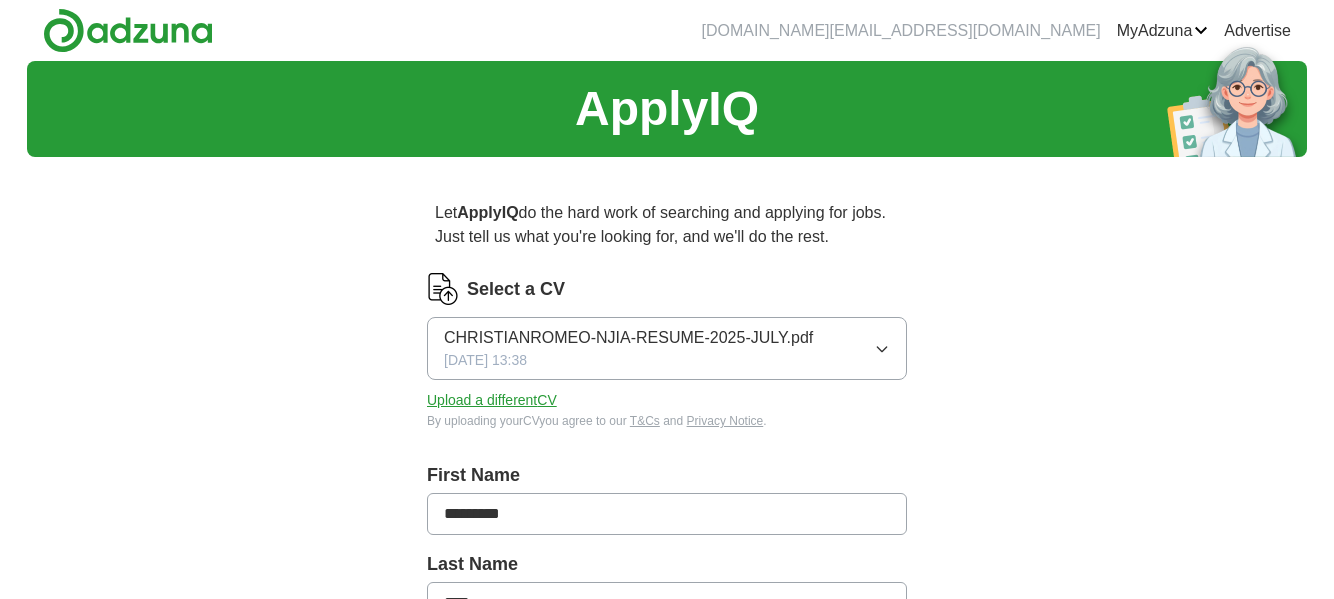 scroll, scrollTop: 0, scrollLeft: 0, axis: both 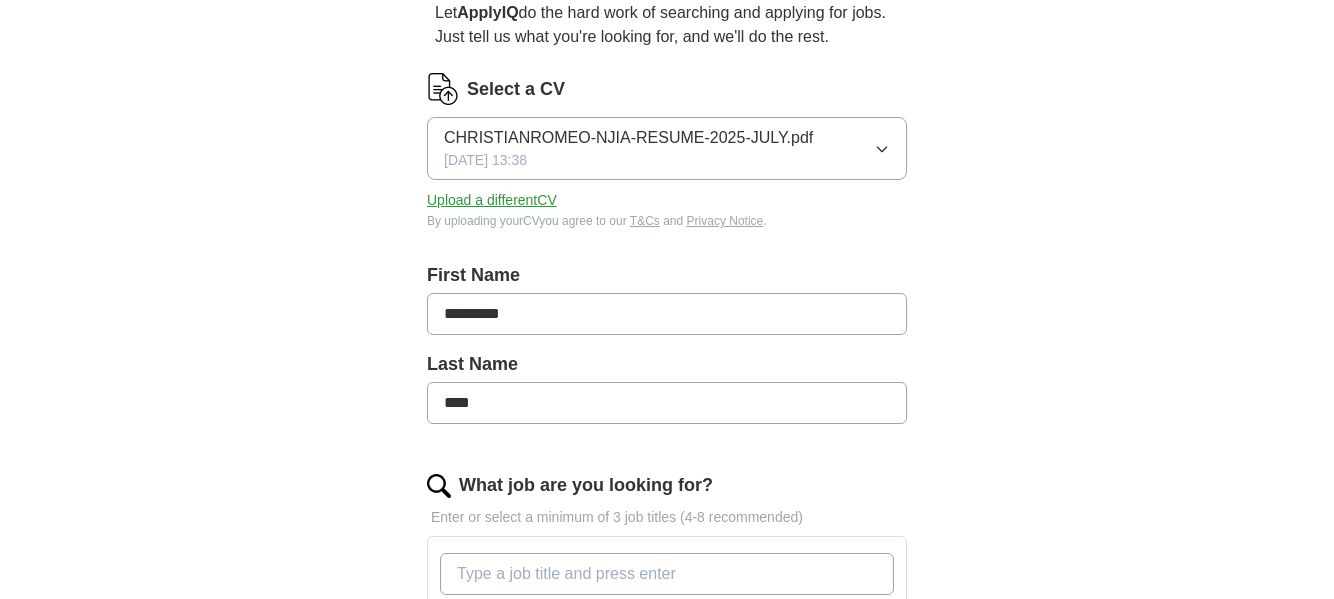 click on "*********" at bounding box center (667, 314) 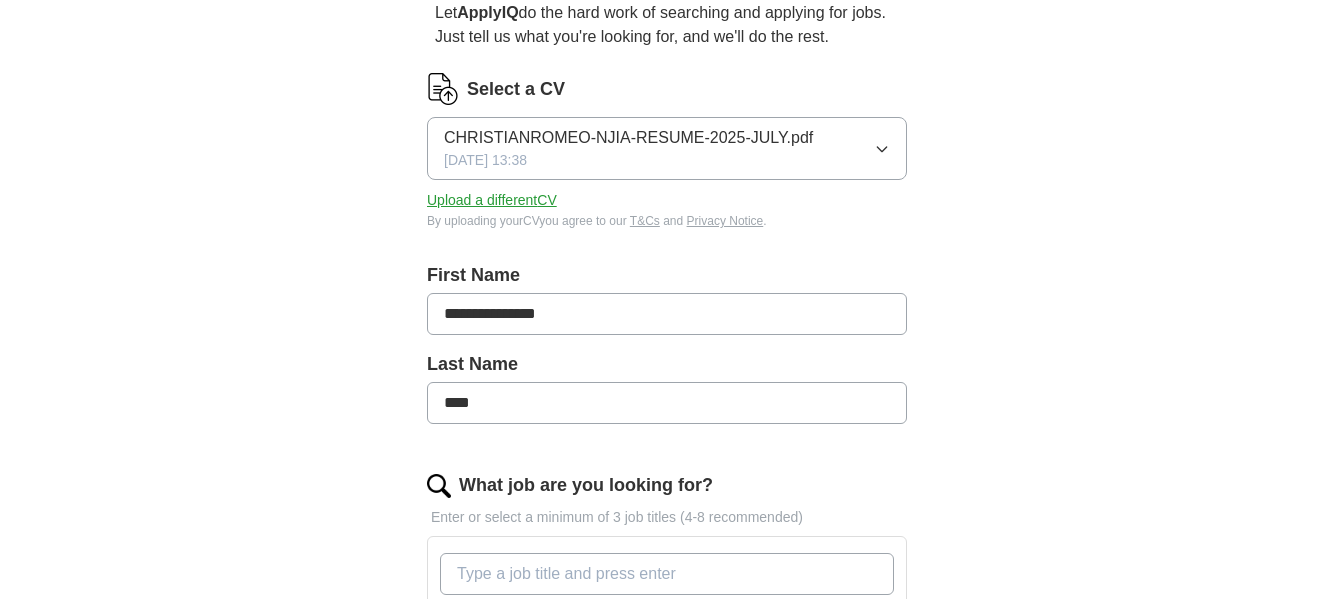 click on "****" at bounding box center [667, 403] 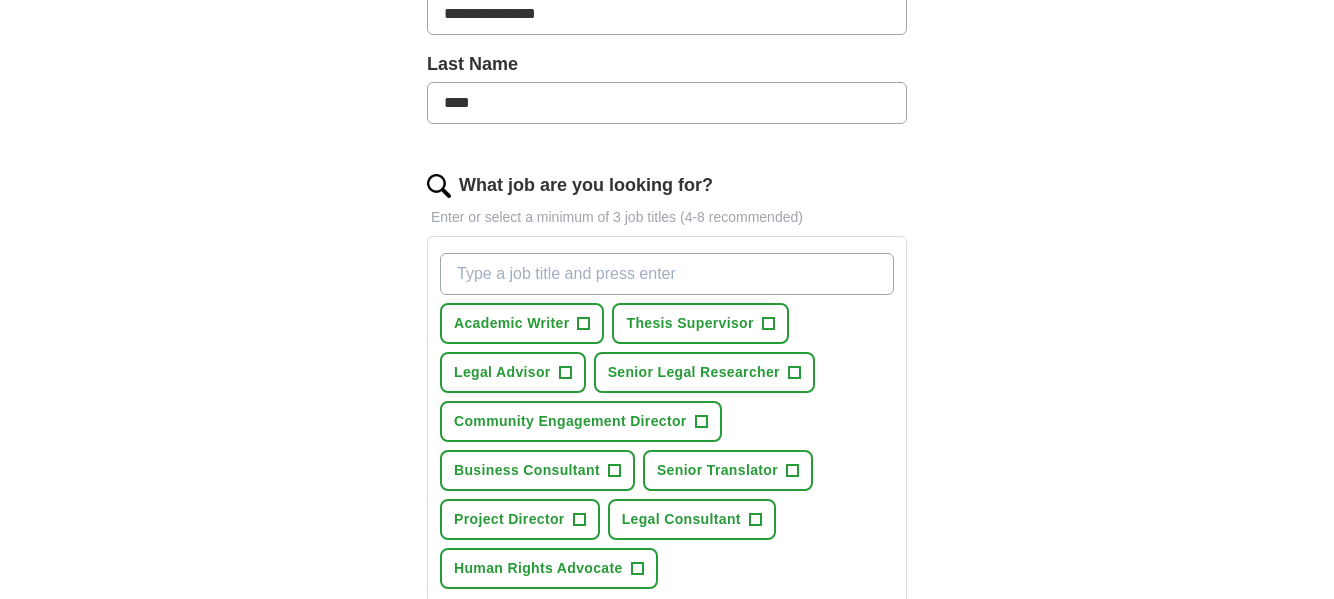 scroll, scrollTop: 600, scrollLeft: 0, axis: vertical 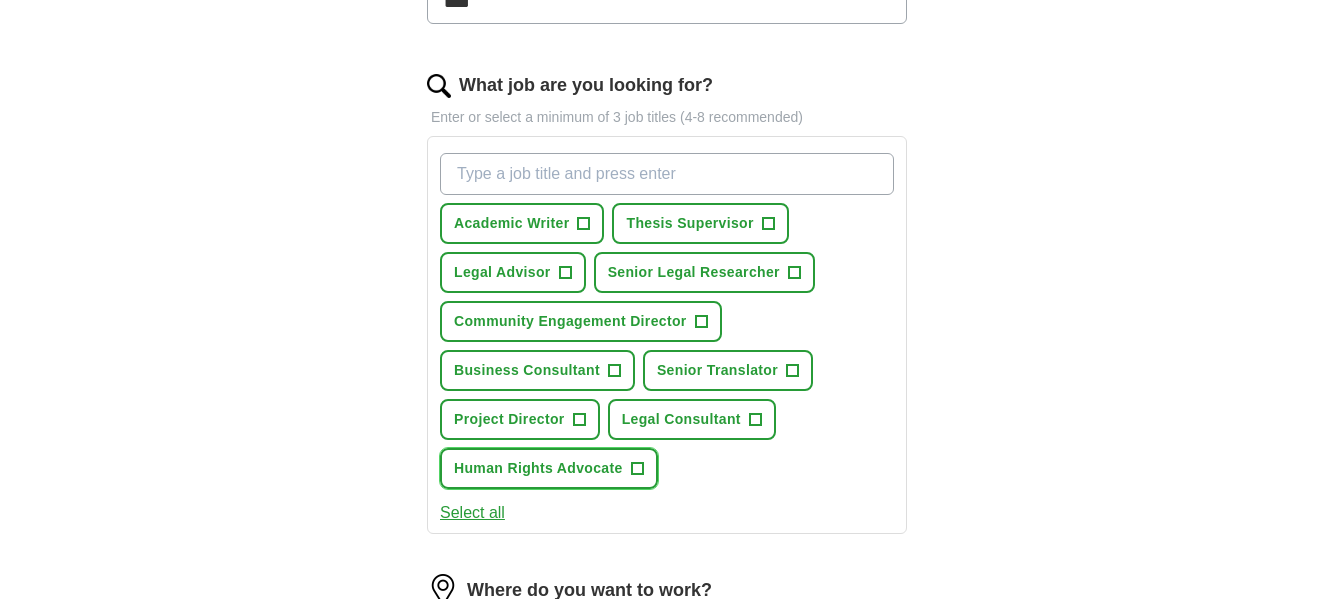 click on "+" at bounding box center (637, 469) 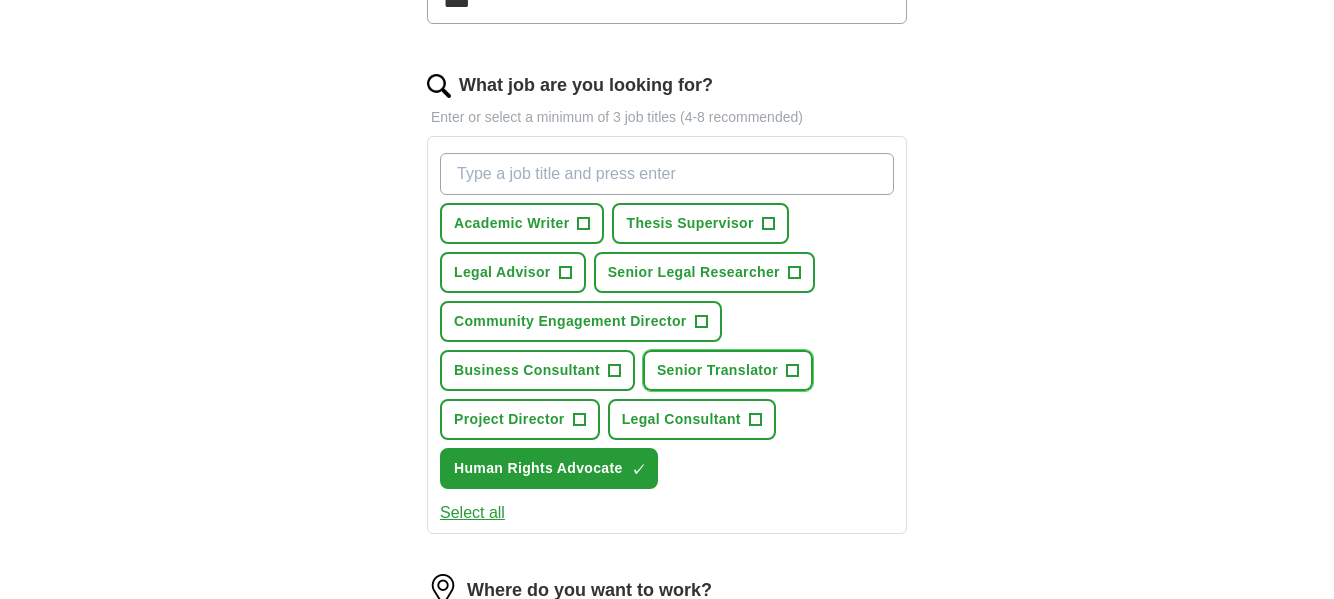 click on "+" at bounding box center [793, 371] 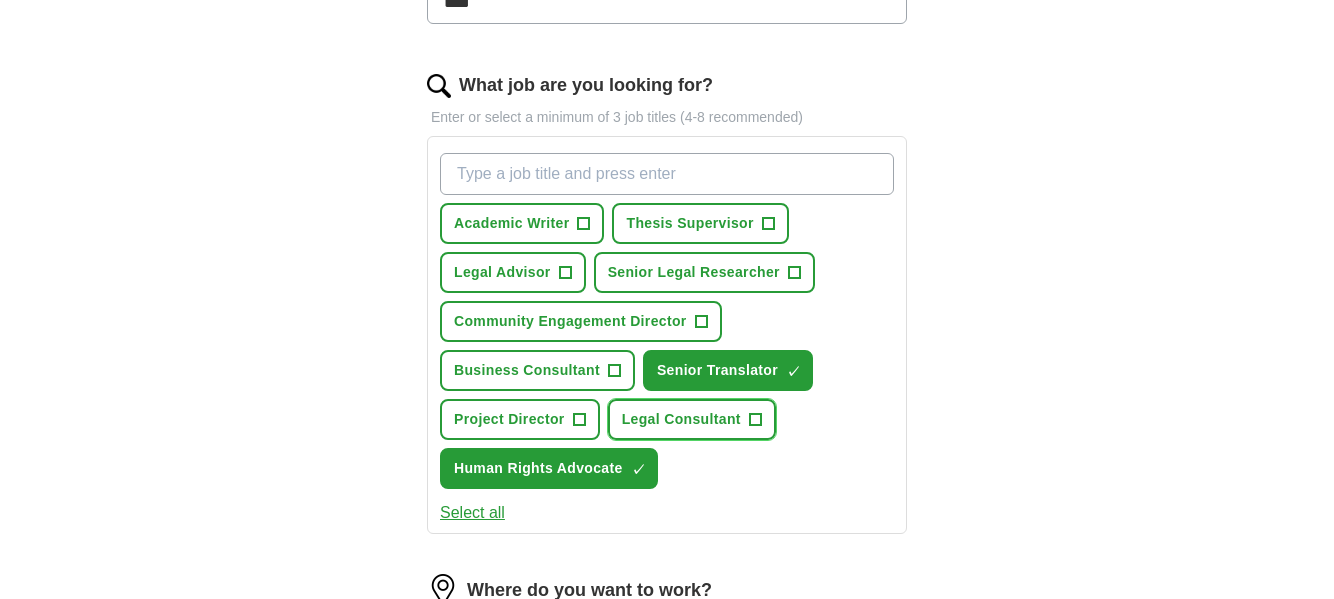 click on "+" at bounding box center [755, 420] 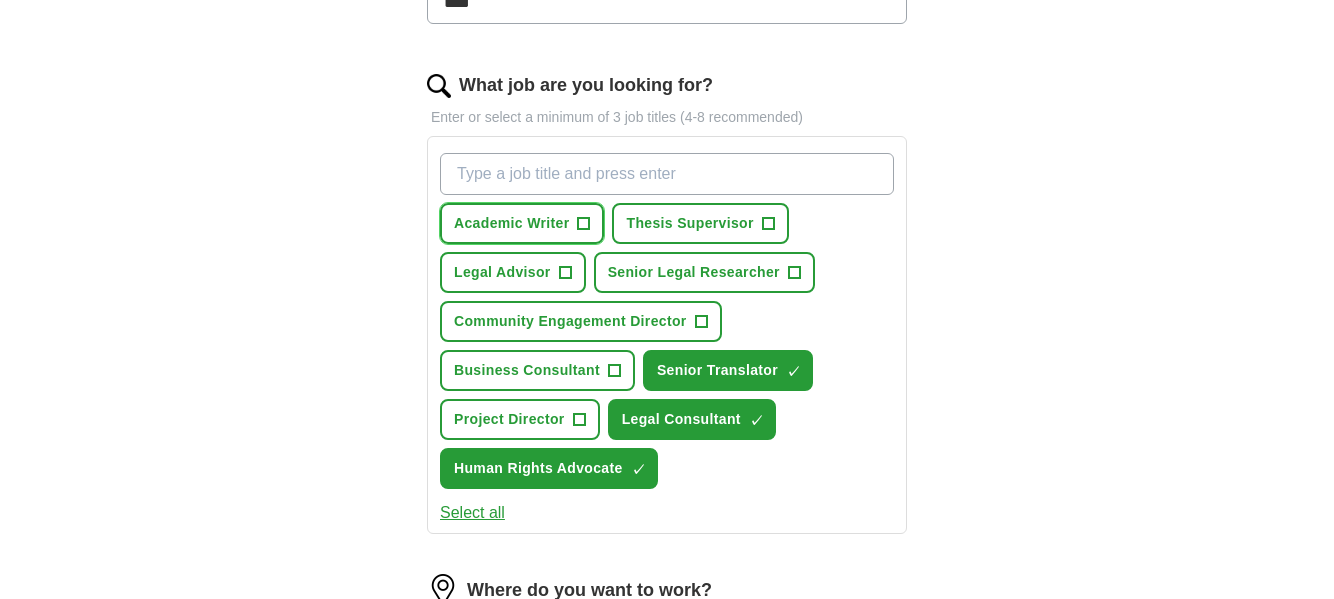 click on "+" at bounding box center [584, 224] 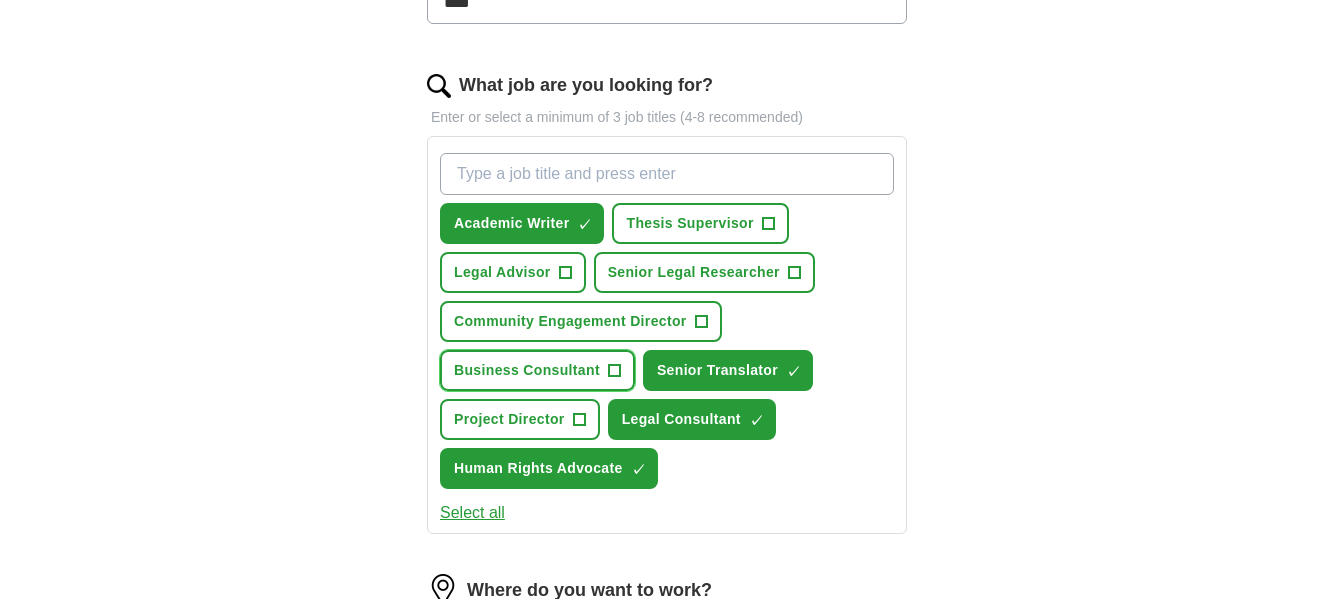click on "Business Consultant +" at bounding box center [537, 370] 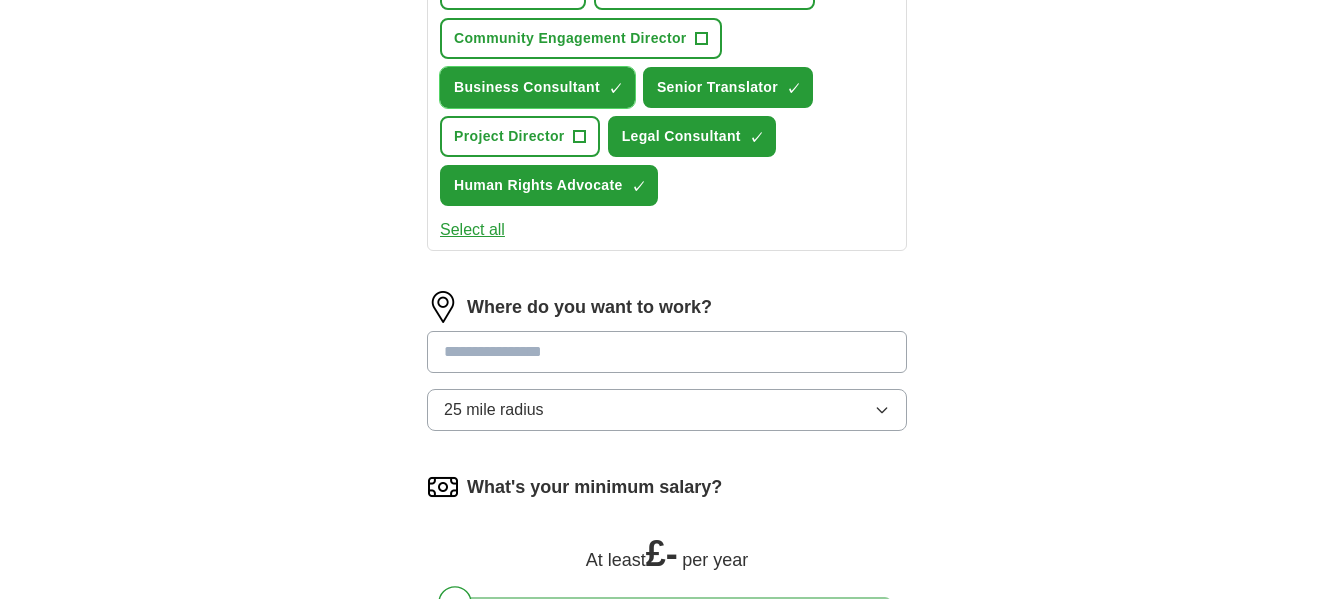 scroll, scrollTop: 868, scrollLeft: 0, axis: vertical 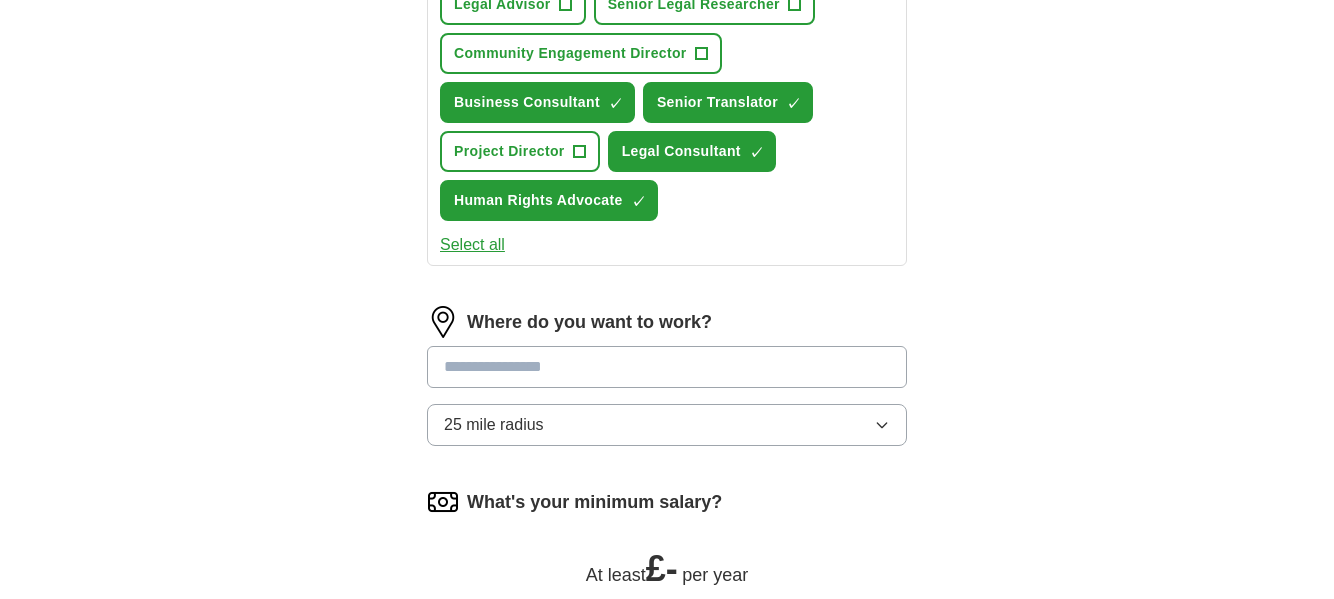 click at bounding box center (667, 367) 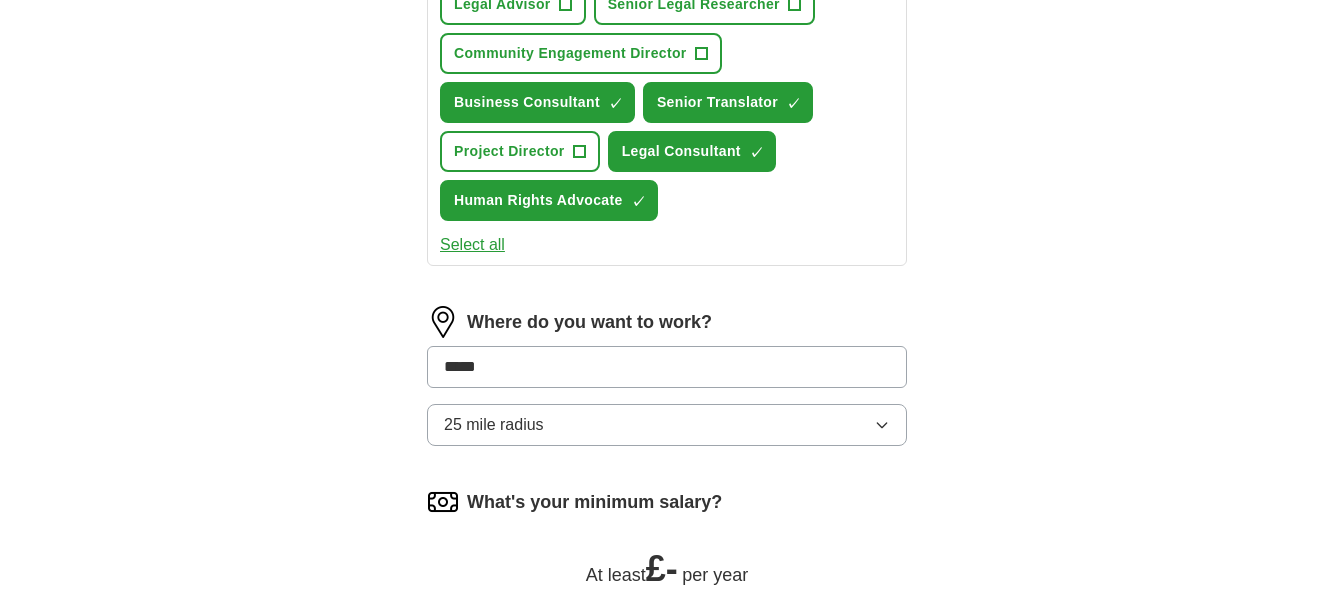 click on "Start applying for jobs" at bounding box center (667, 722) 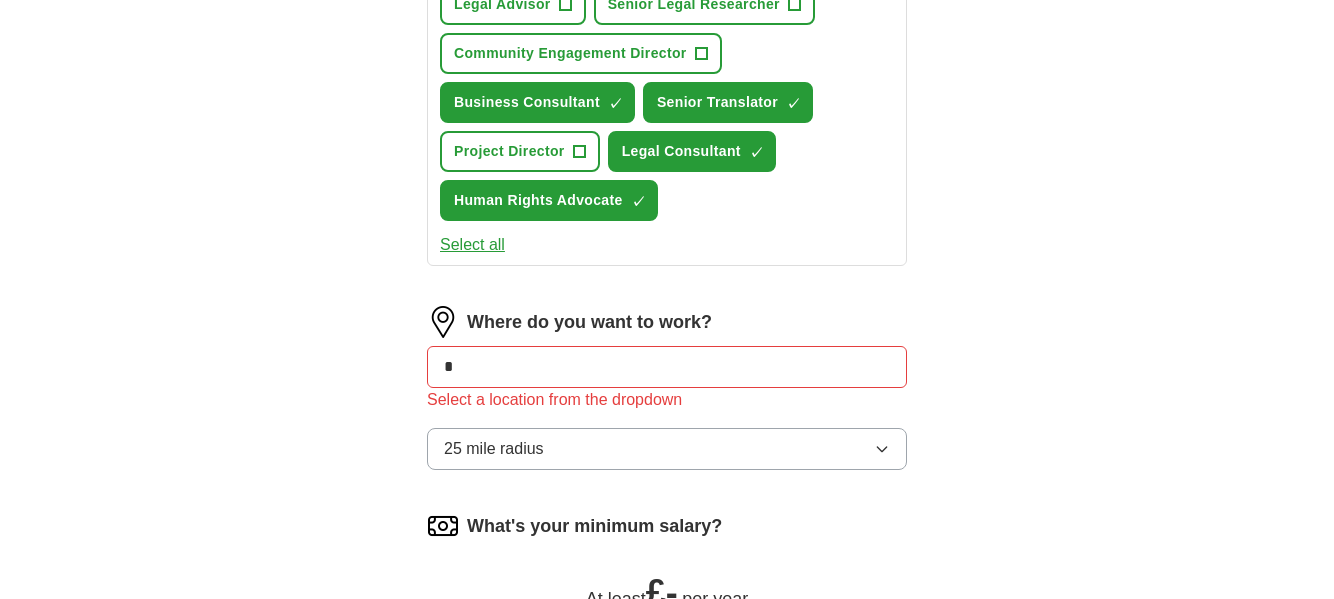 type on "*" 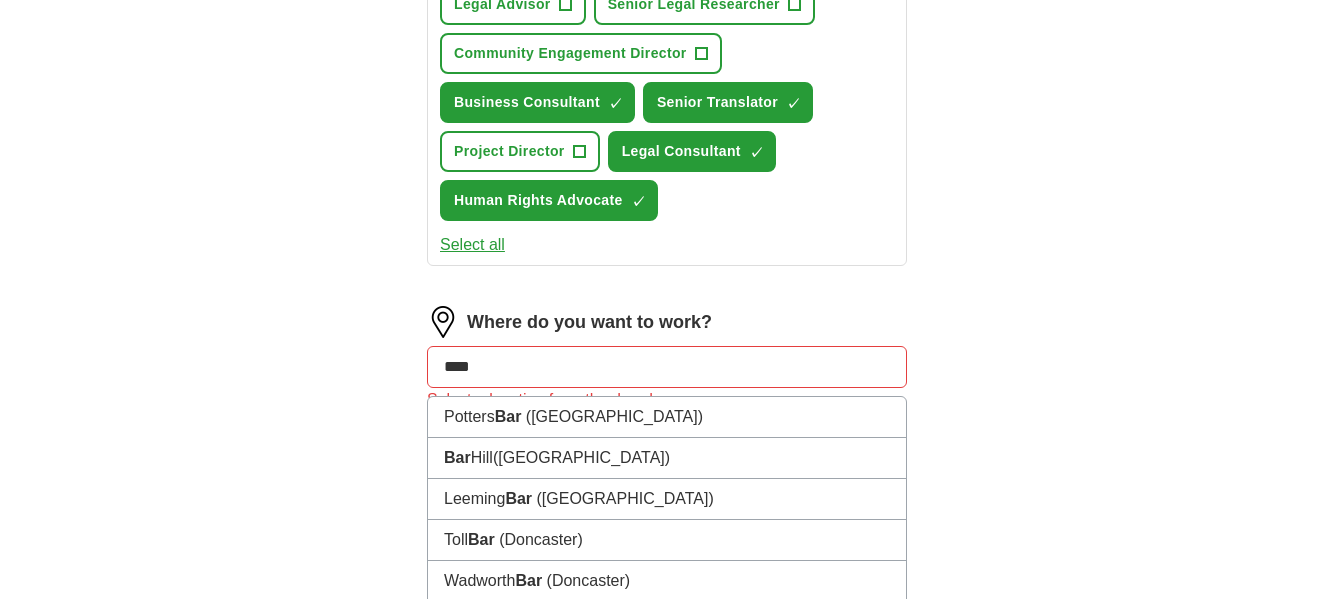 type on "*****" 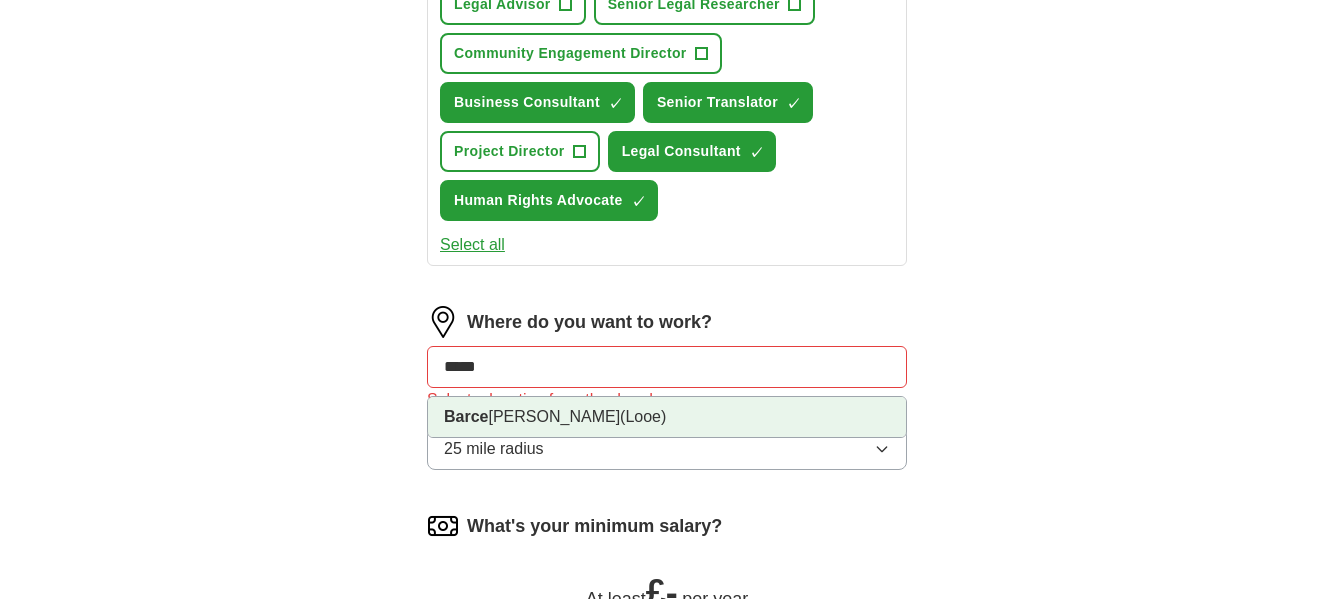 click on "(Looe)" at bounding box center [643, 416] 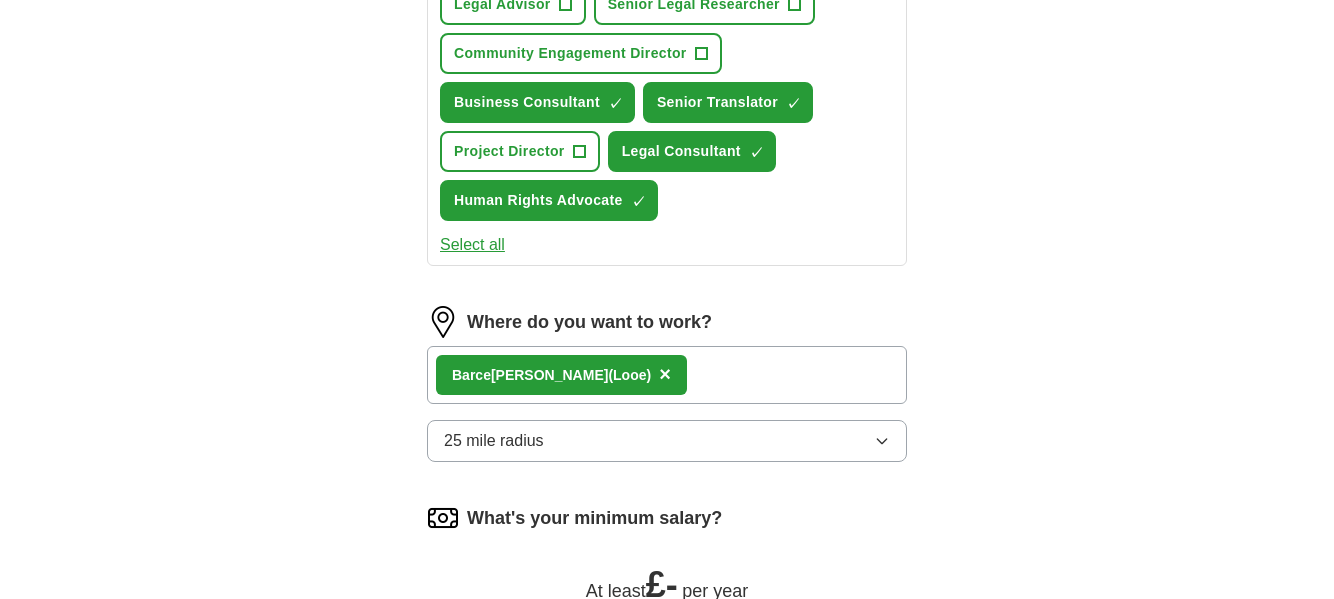 click on "[PERSON_NAME]  (Looe) ×" at bounding box center [667, 375] 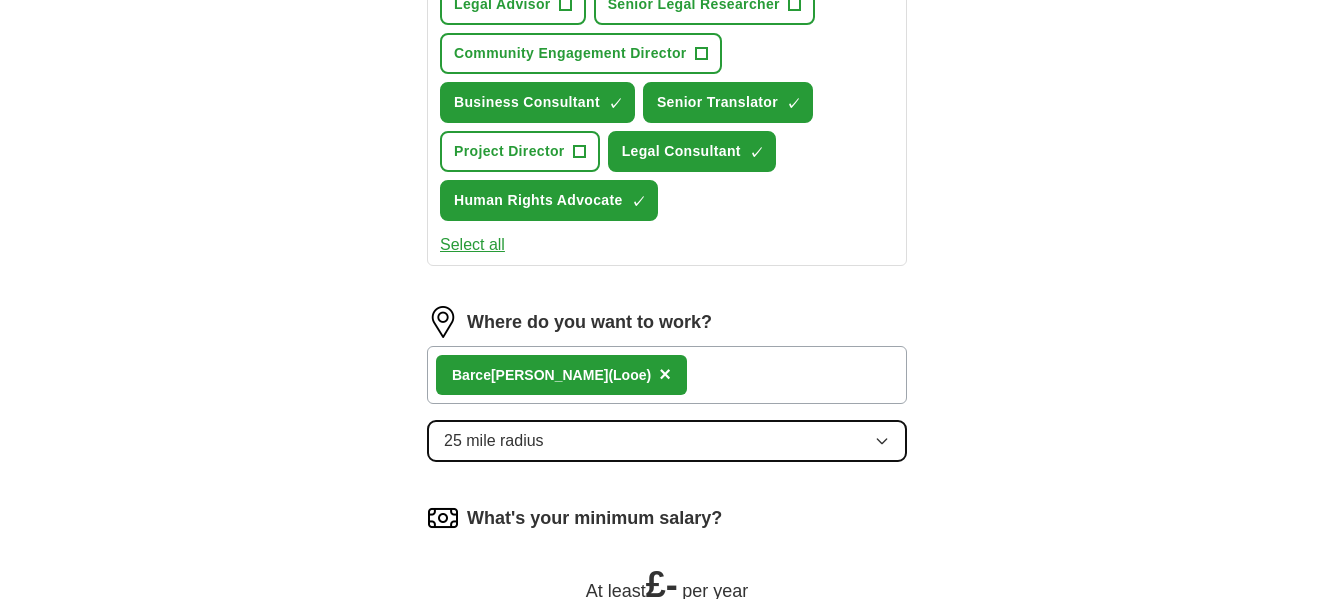 click 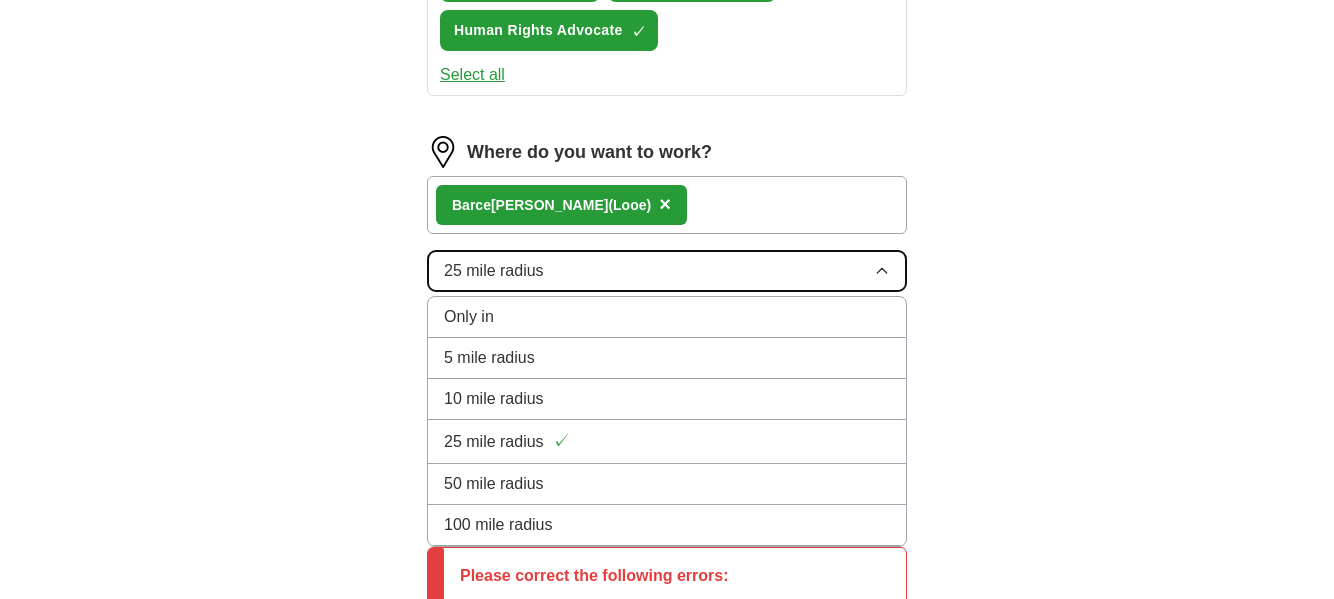 scroll, scrollTop: 1068, scrollLeft: 0, axis: vertical 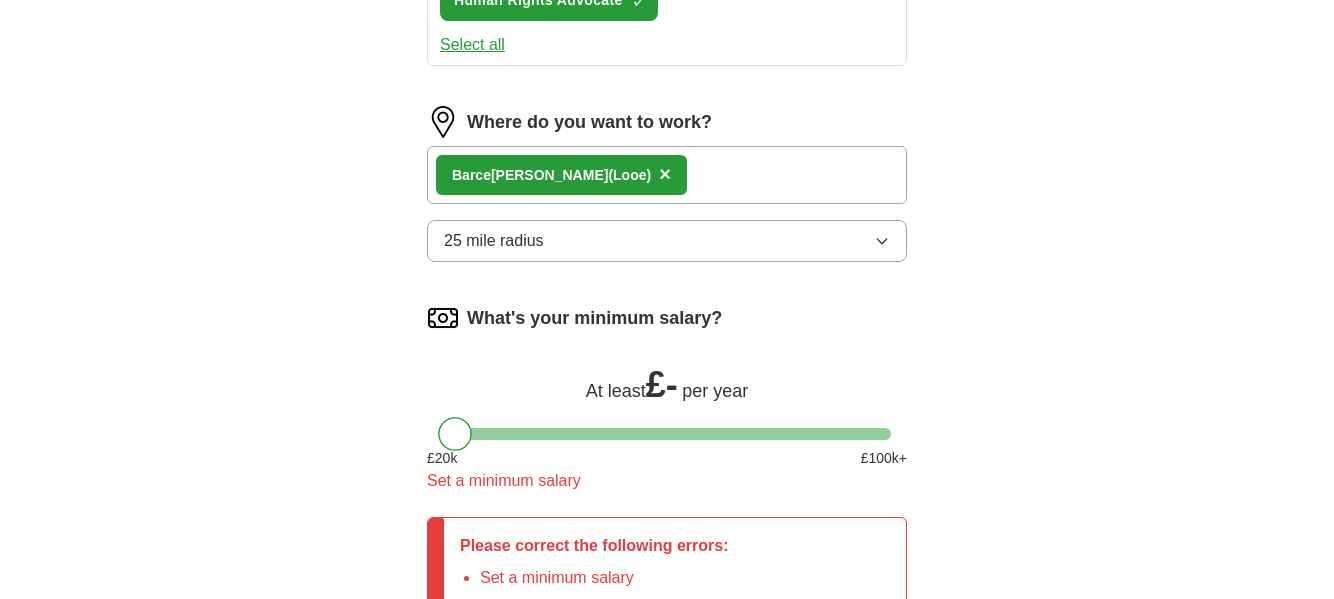 click on "**********" at bounding box center (667, -136) 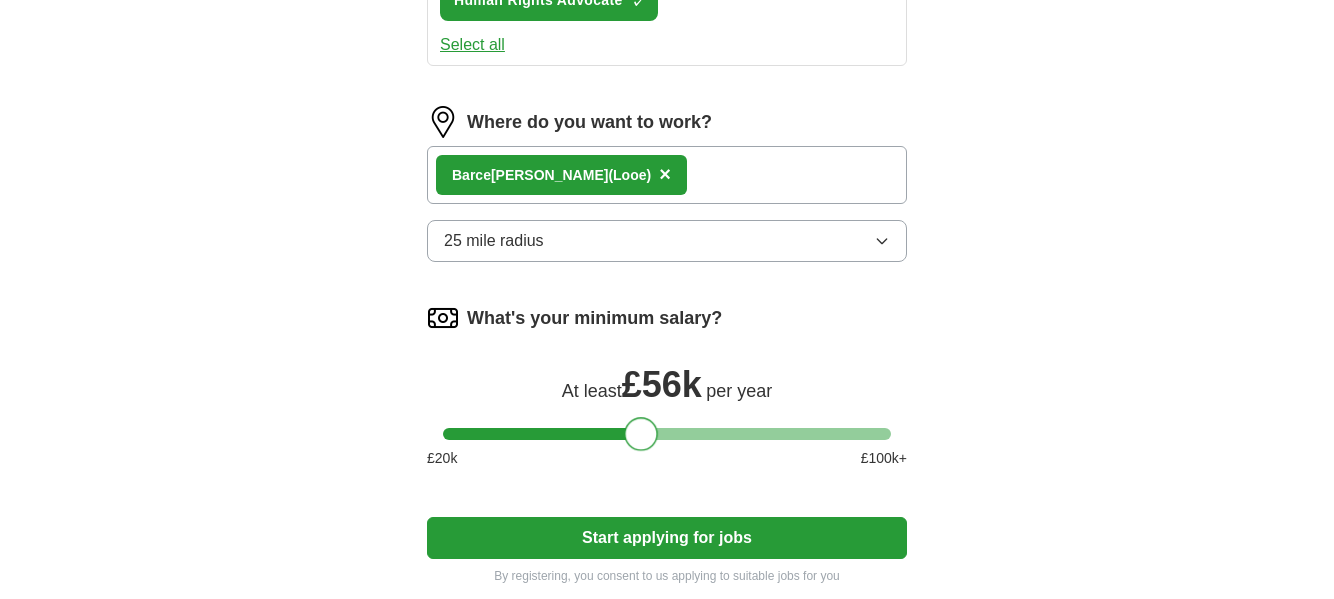drag, startPoint x: 462, startPoint y: 437, endPoint x: 648, endPoint y: 439, distance: 186.01076 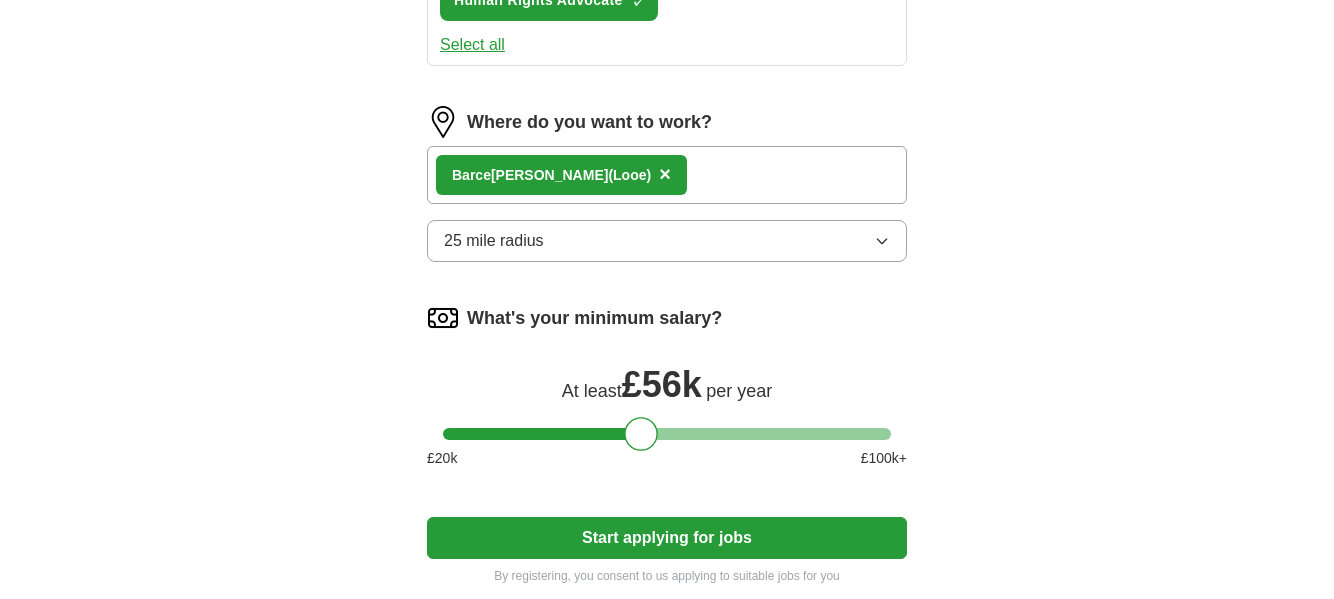 click on "**********" at bounding box center [667, -197] 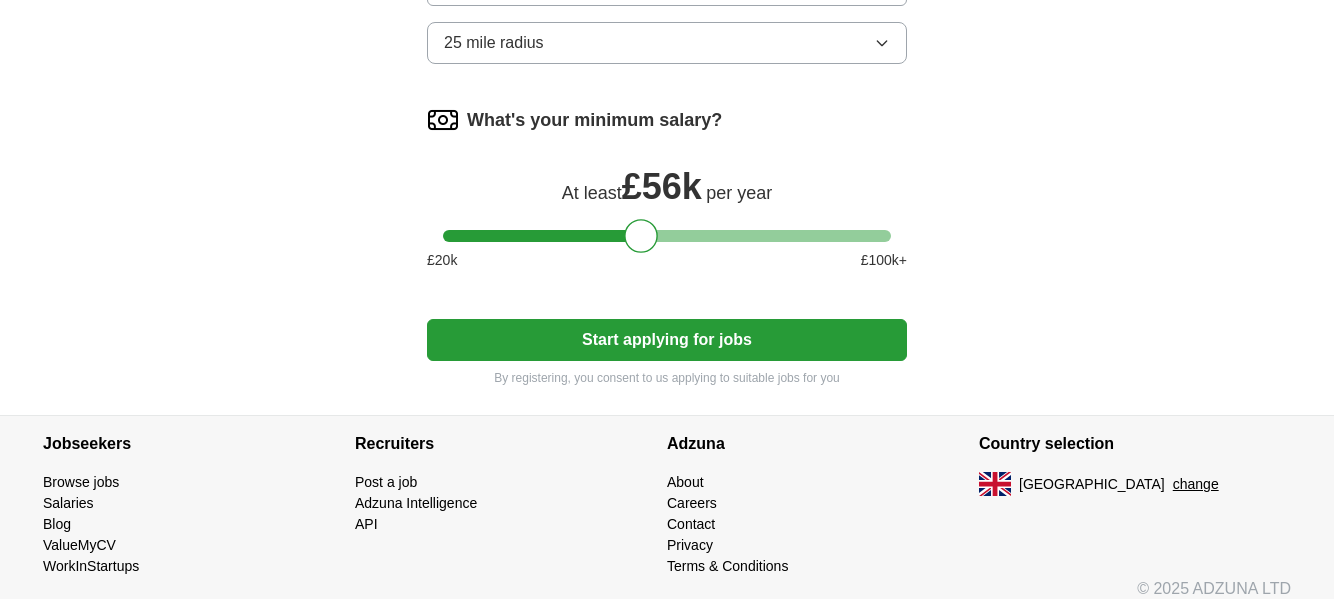 scroll, scrollTop: 1284, scrollLeft: 0, axis: vertical 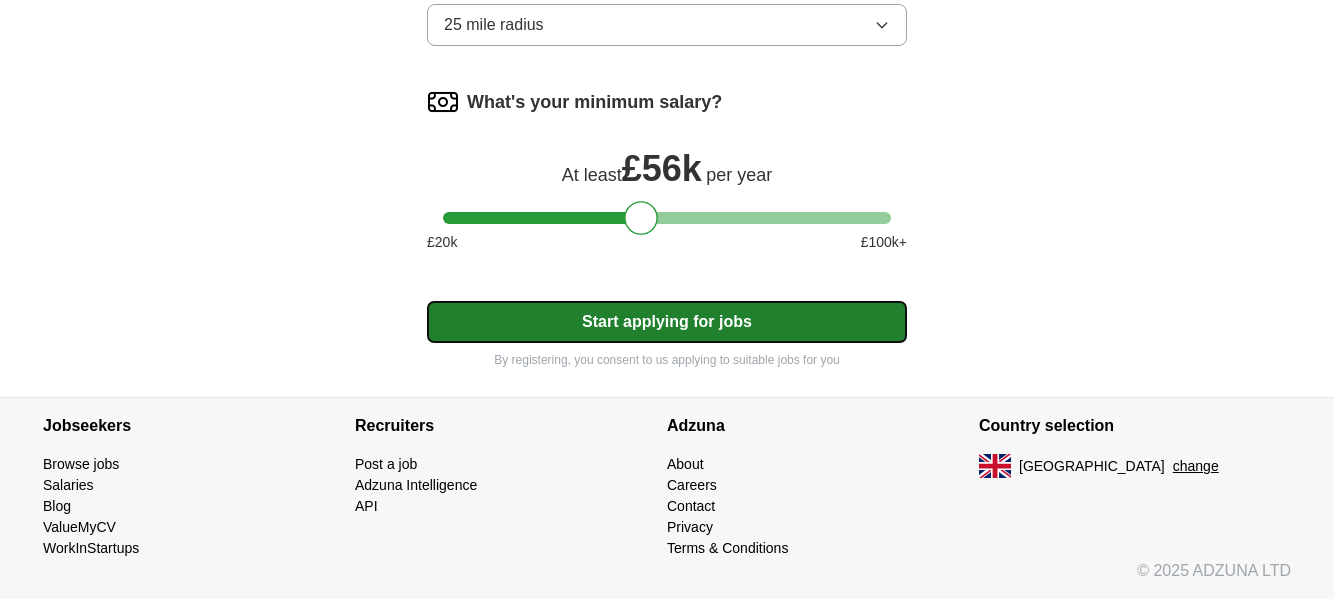 click on "Start applying for jobs" at bounding box center (667, 322) 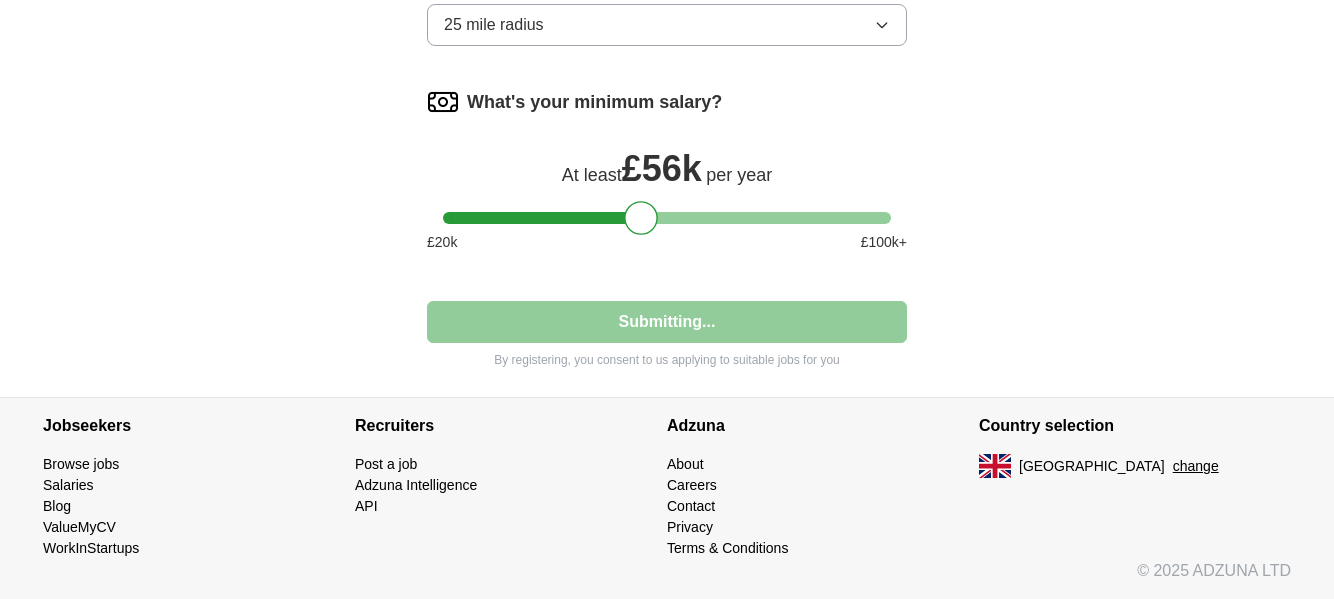 select on "**" 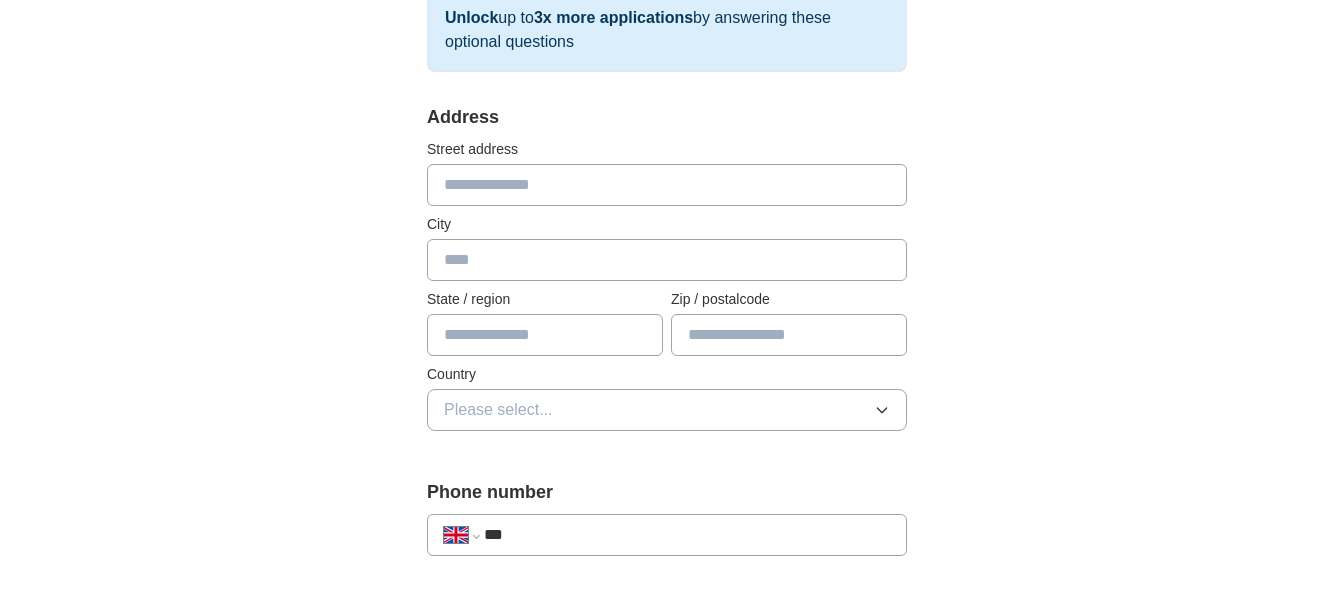 scroll, scrollTop: 400, scrollLeft: 0, axis: vertical 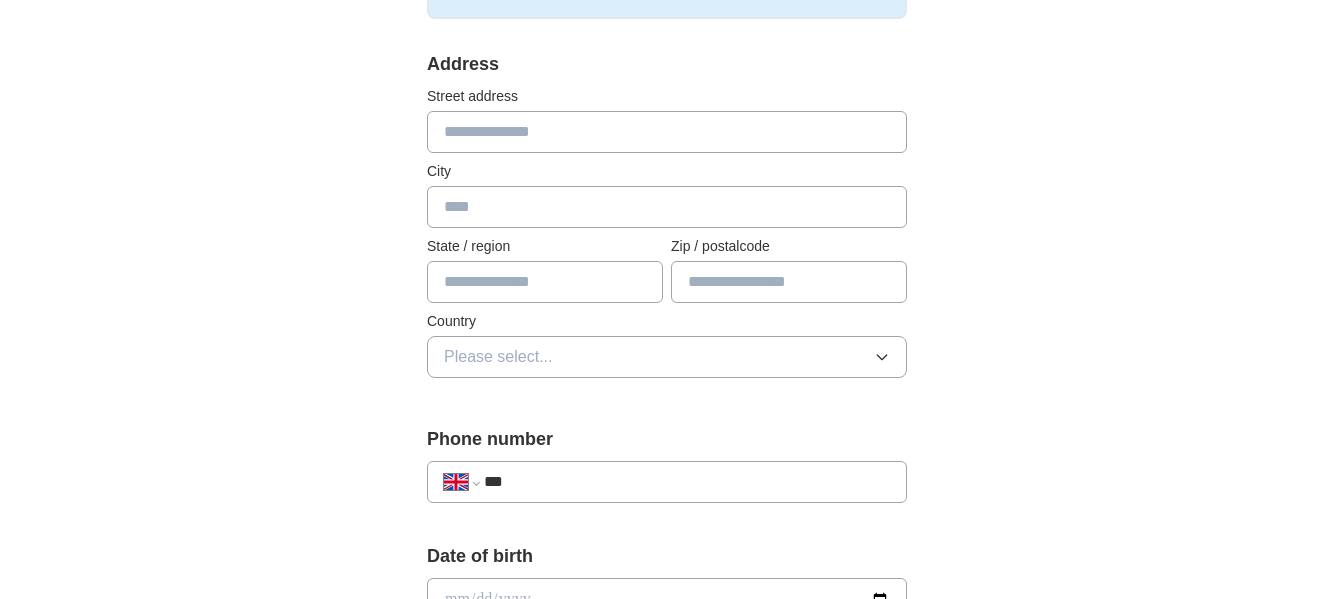 click at bounding box center (667, 132) 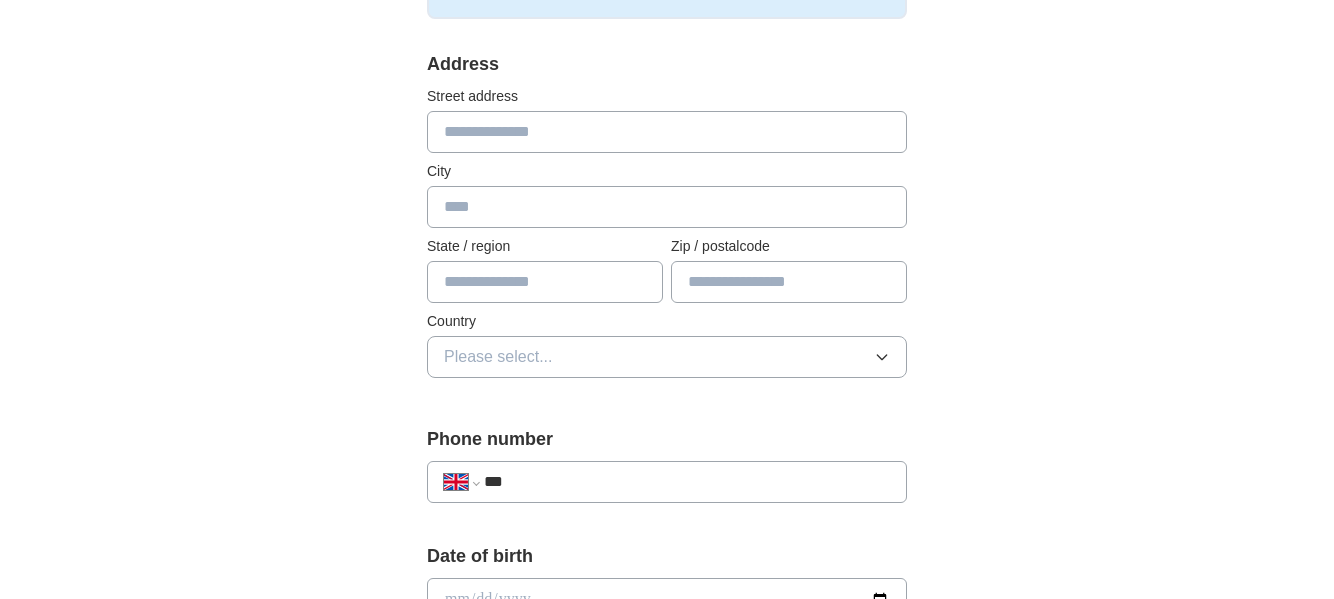 type on "**********" 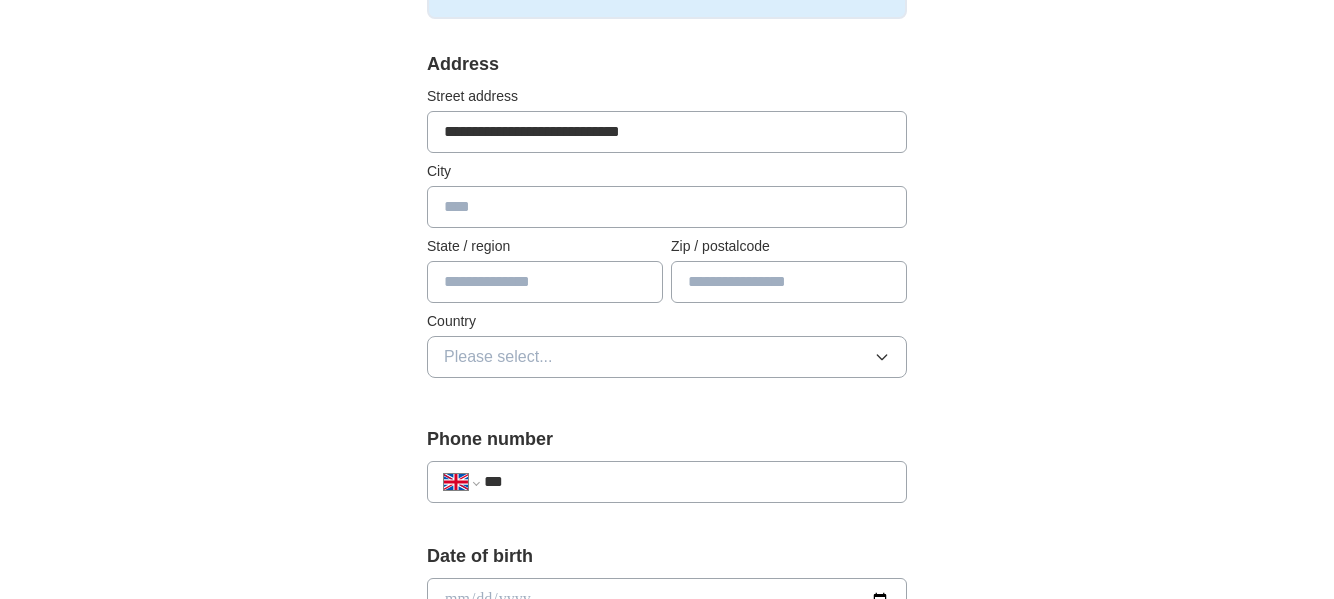 type on "******" 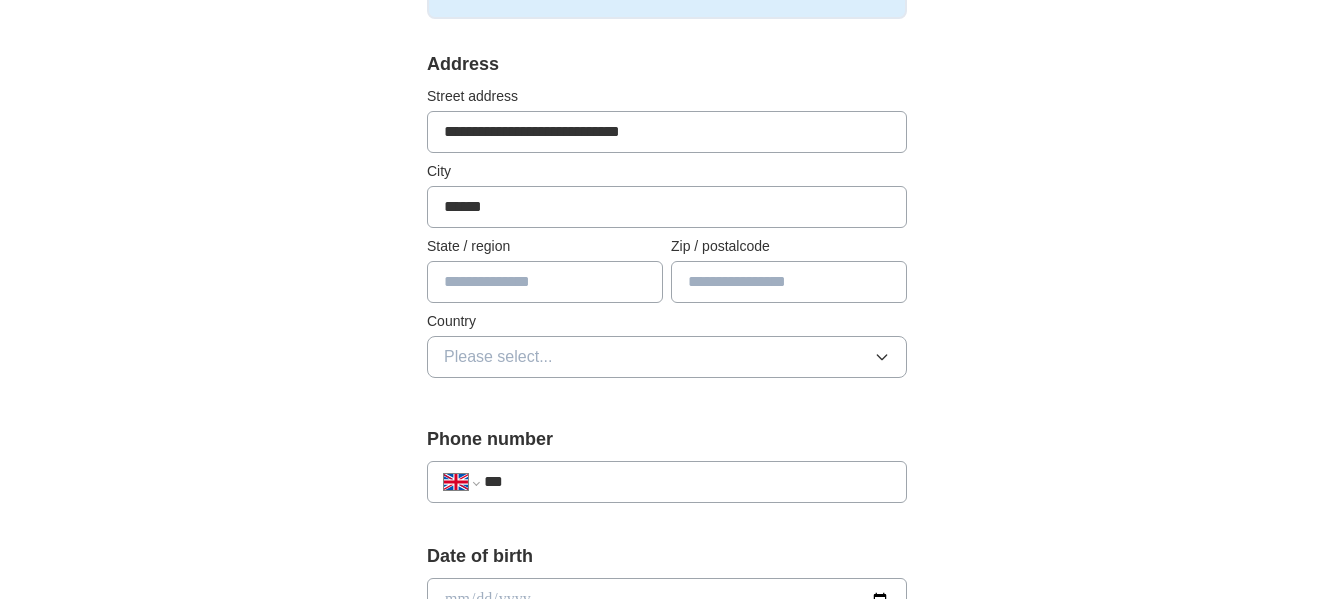 type on "****" 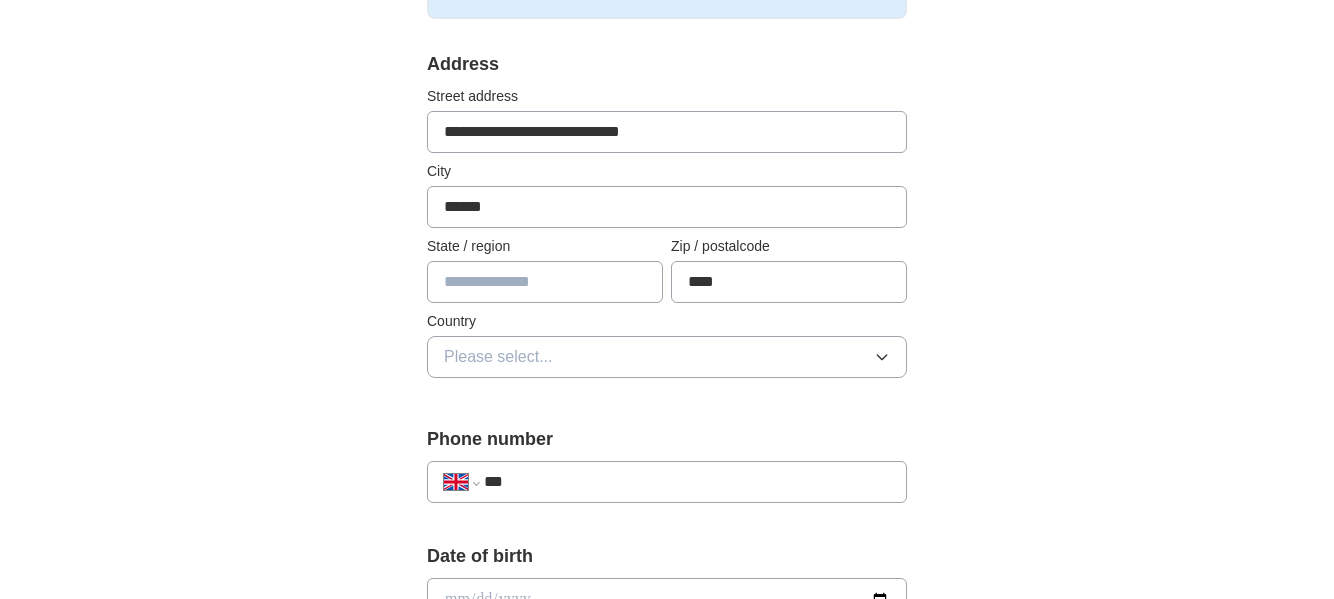 type on "***" 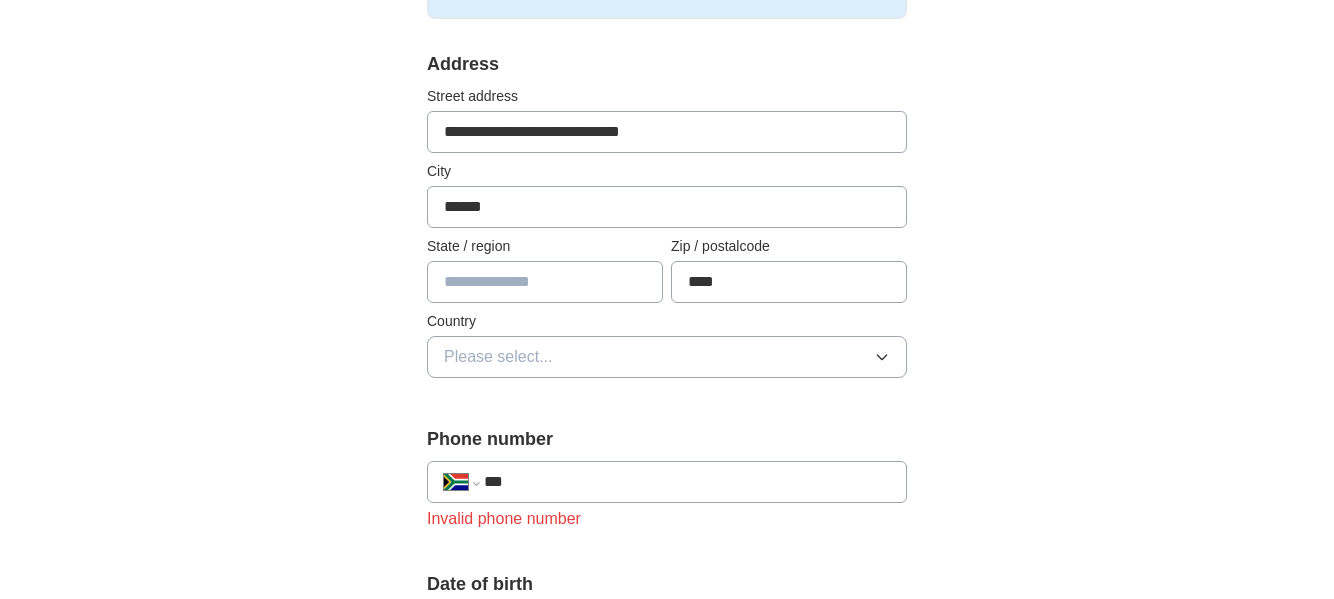 click at bounding box center (545, 282) 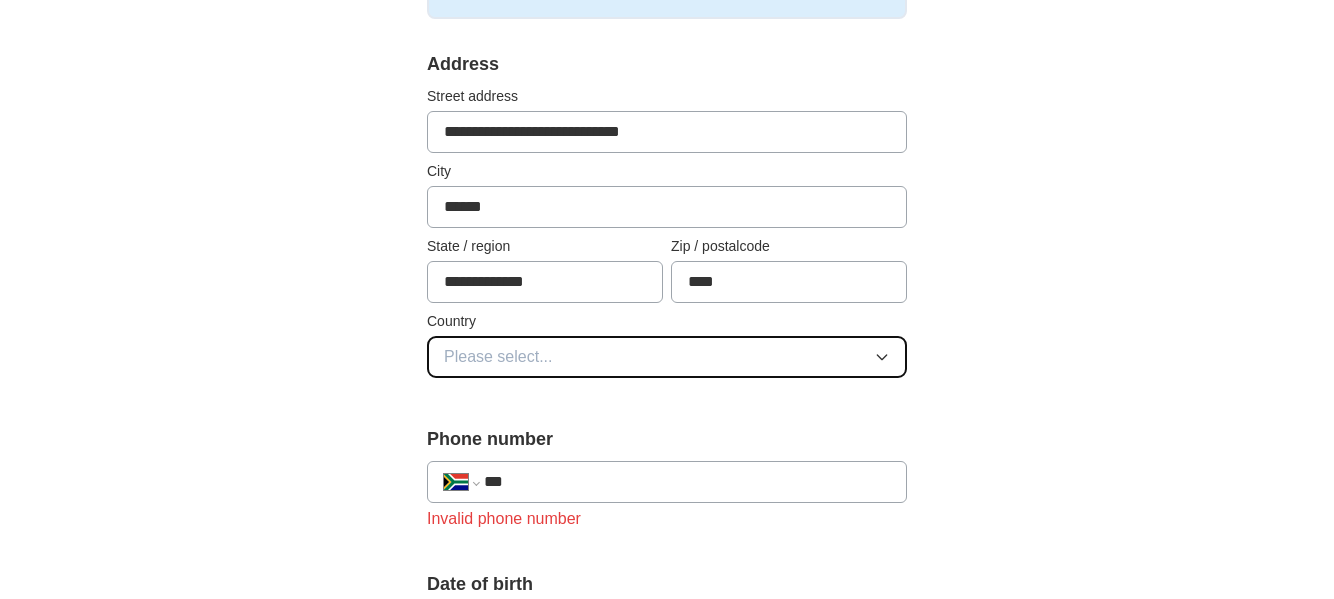 click on "Please select..." at bounding box center [667, 357] 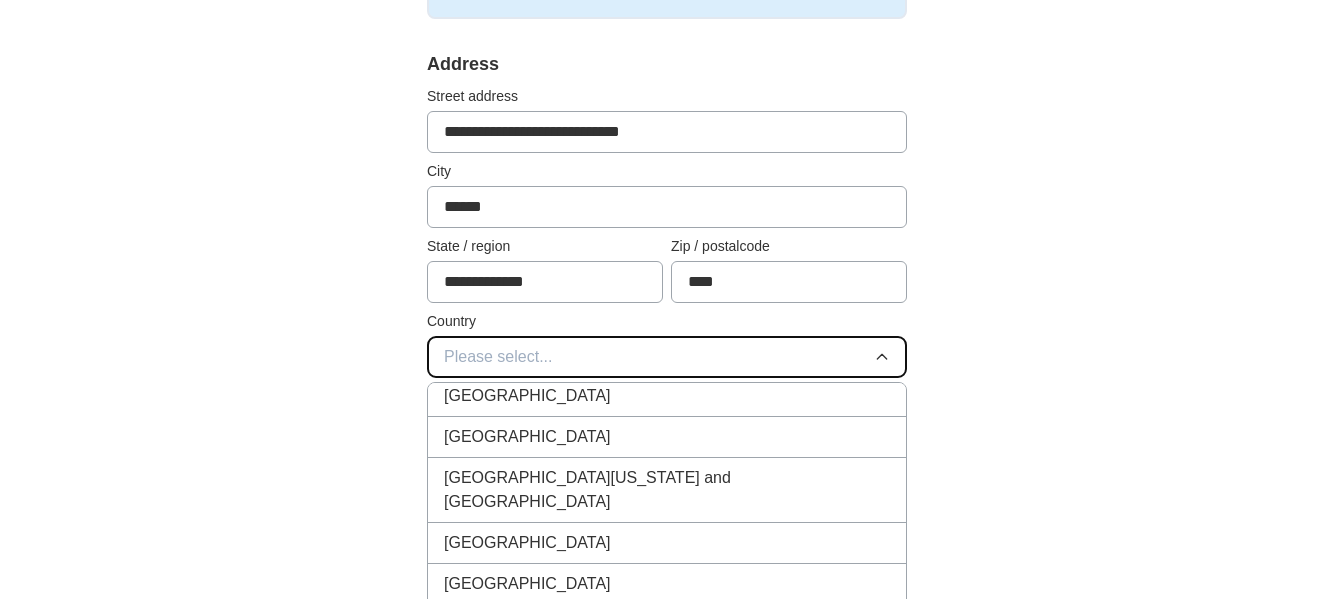 scroll, scrollTop: 8300, scrollLeft: 0, axis: vertical 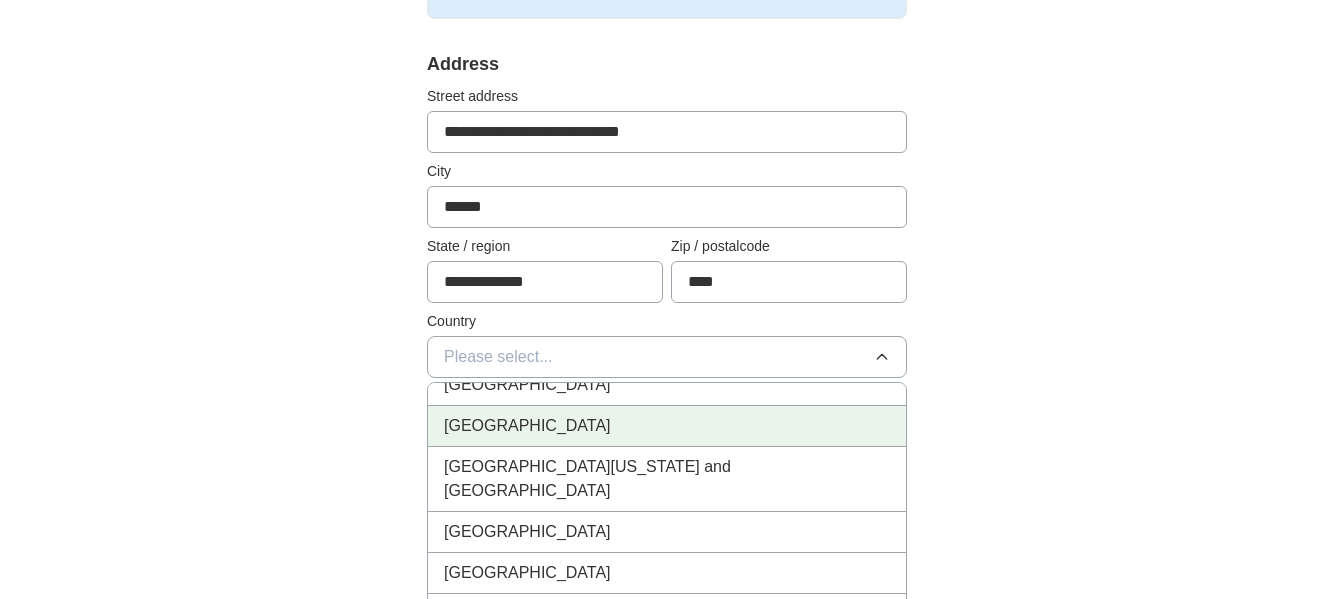 click on "[GEOGRAPHIC_DATA]" at bounding box center [667, 426] 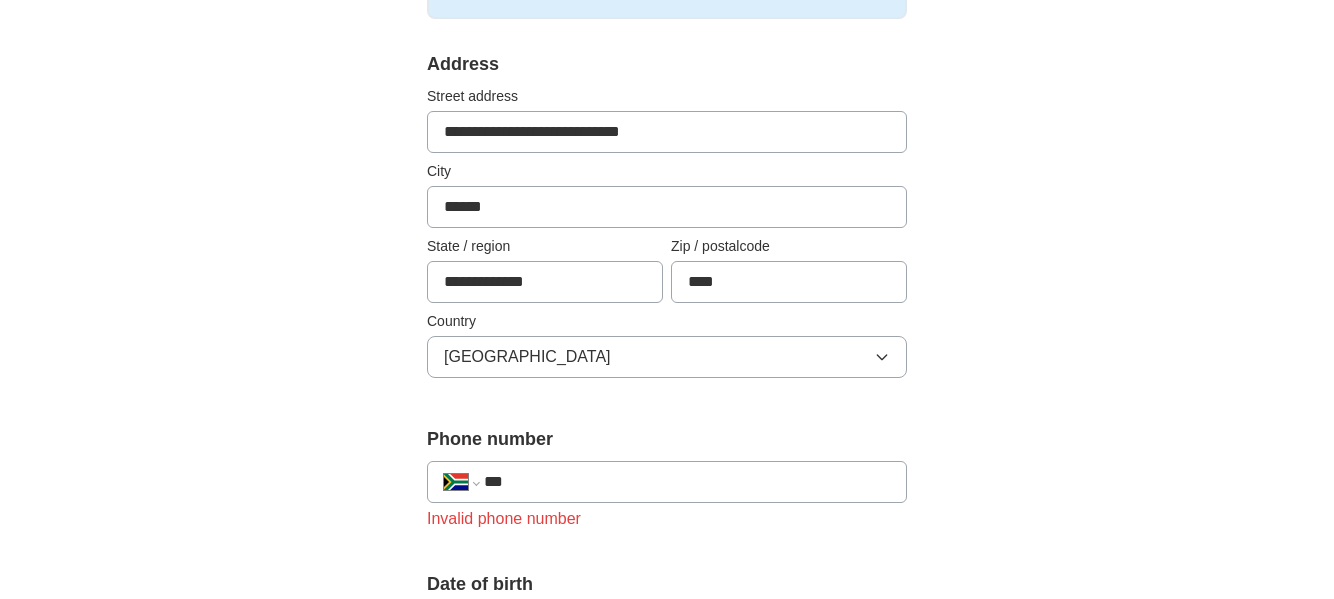 click on "***" at bounding box center [687, 482] 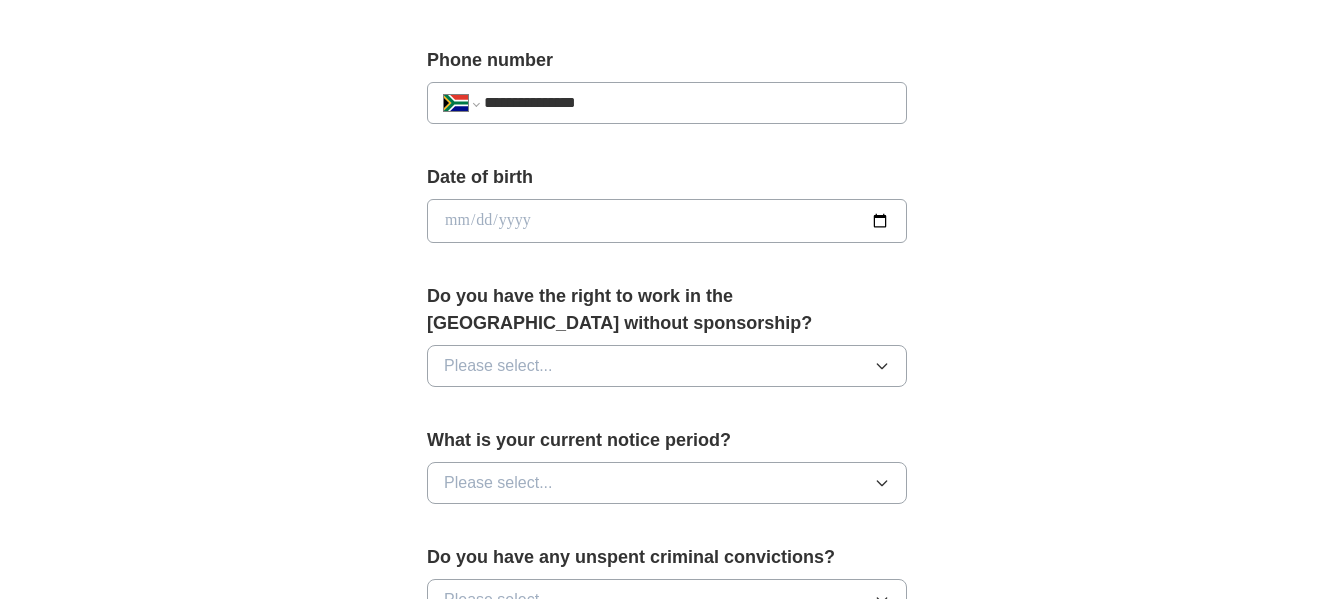 scroll, scrollTop: 800, scrollLeft: 0, axis: vertical 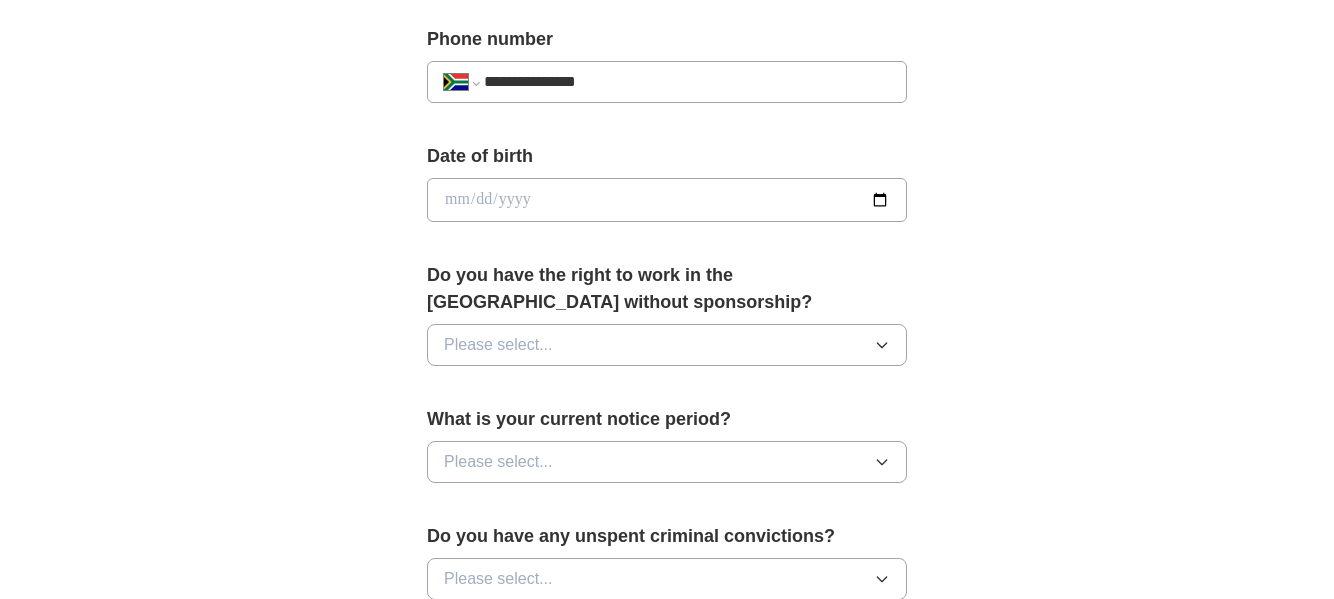 click at bounding box center (667, 200) 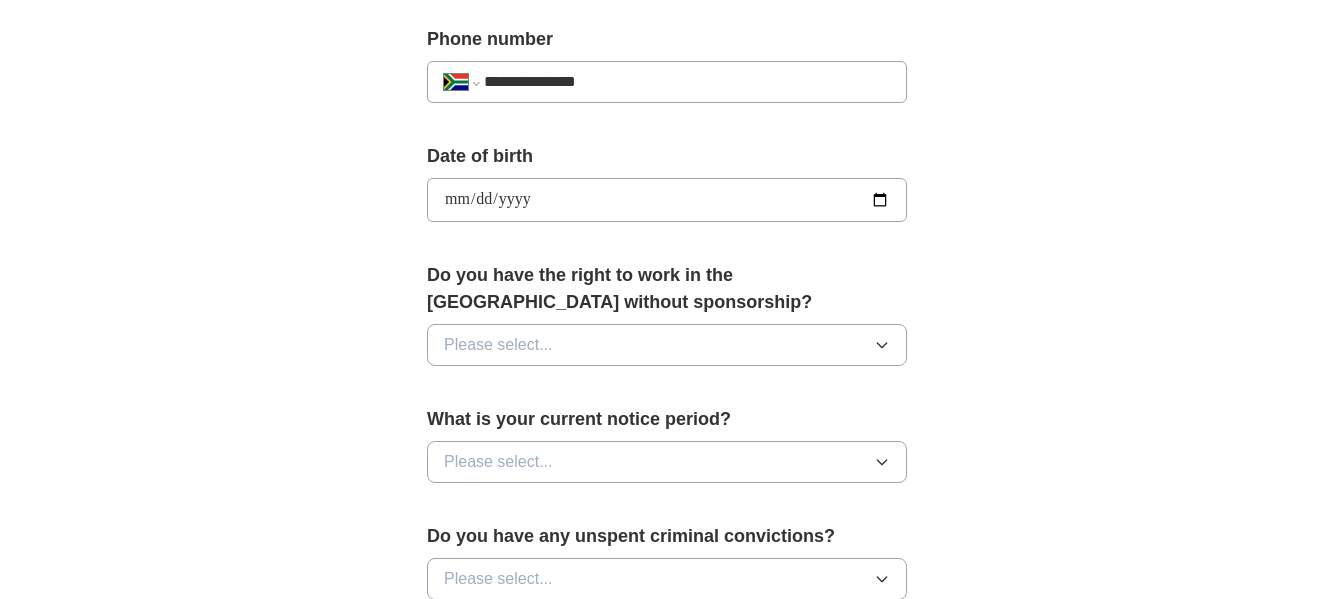 type on "**********" 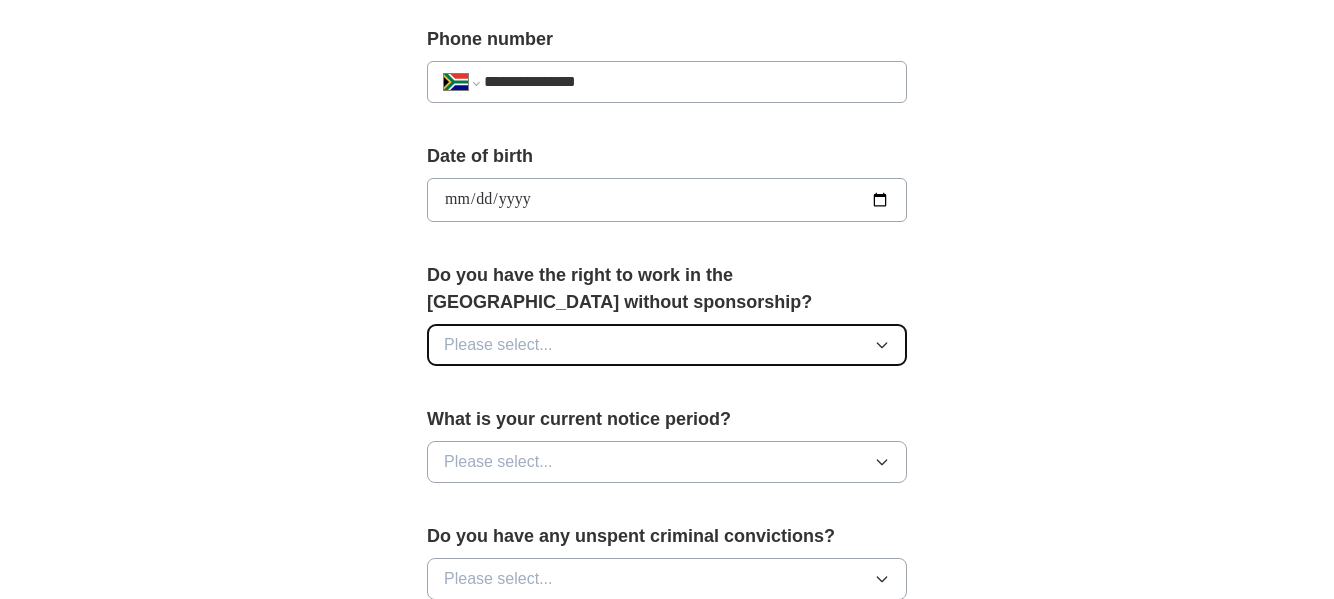 click 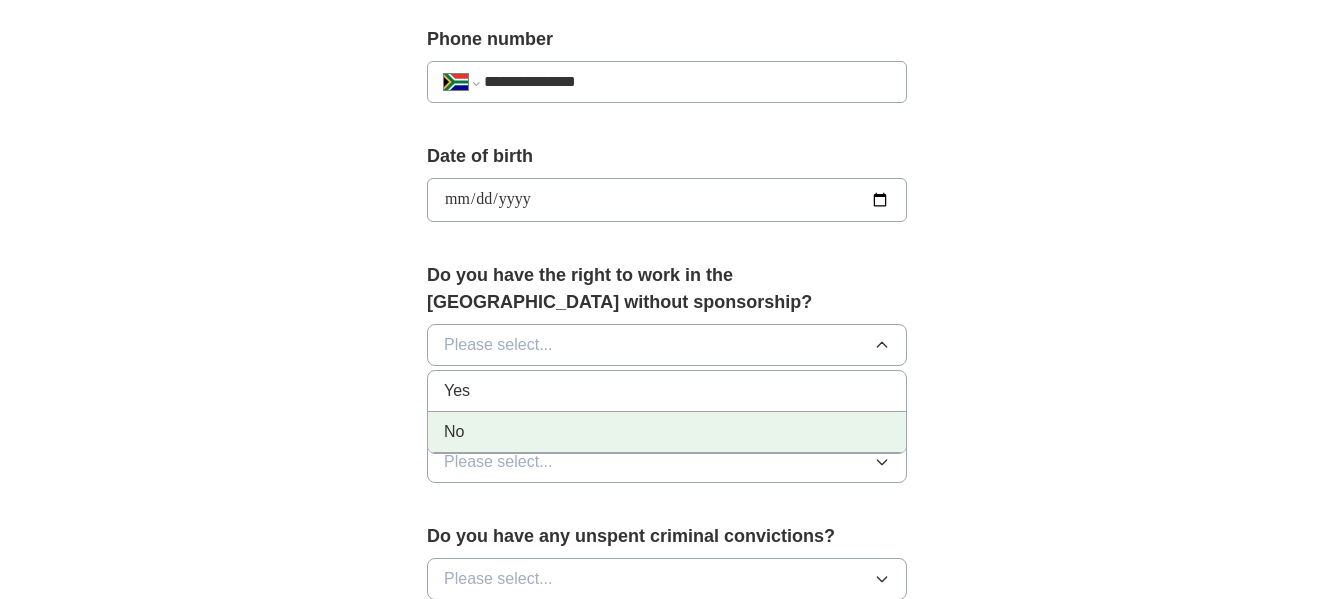 click on "No" at bounding box center [667, 432] 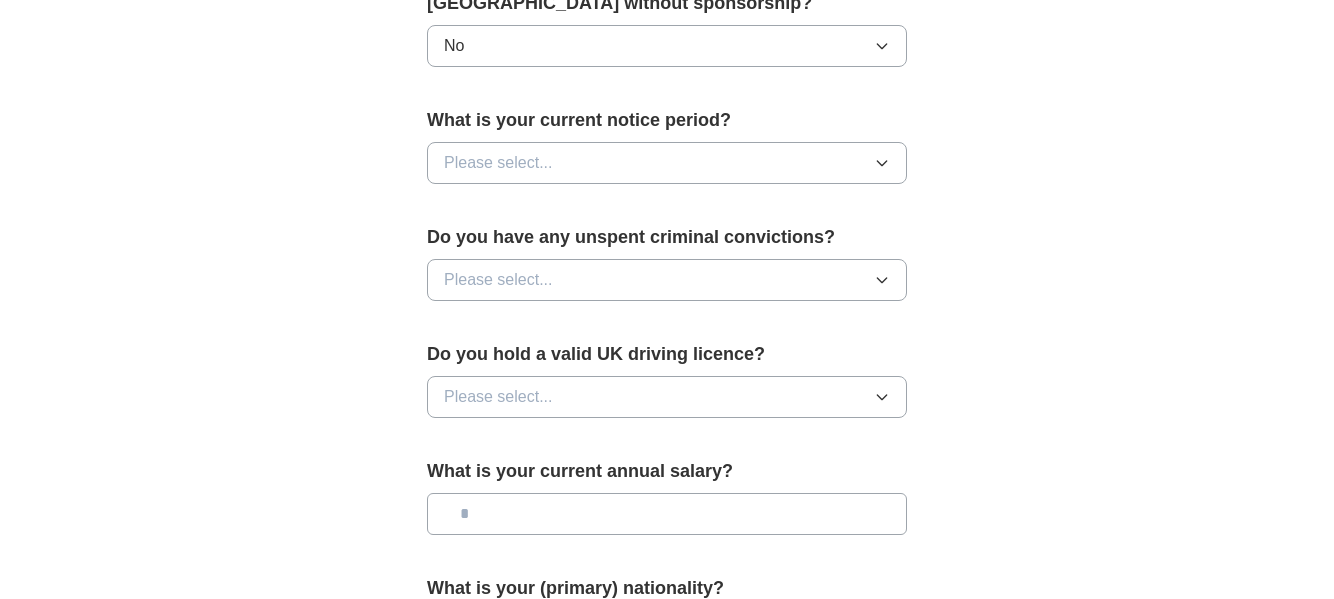 scroll, scrollTop: 1100, scrollLeft: 0, axis: vertical 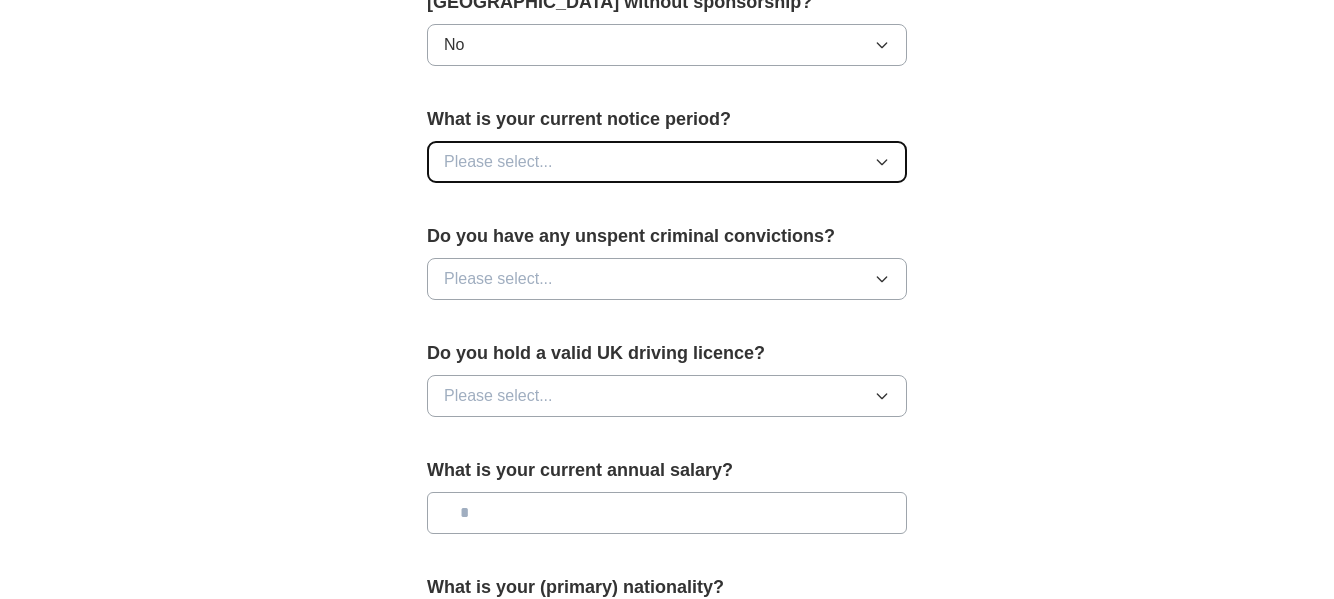 click 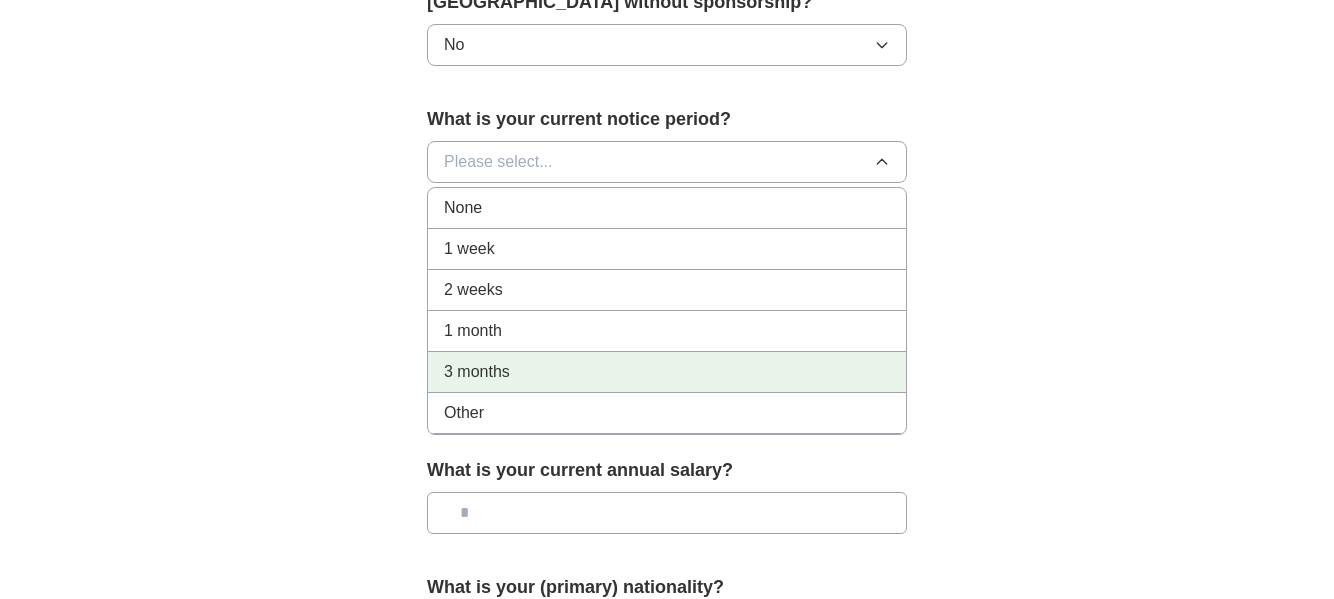 click on "3 months" at bounding box center [477, 372] 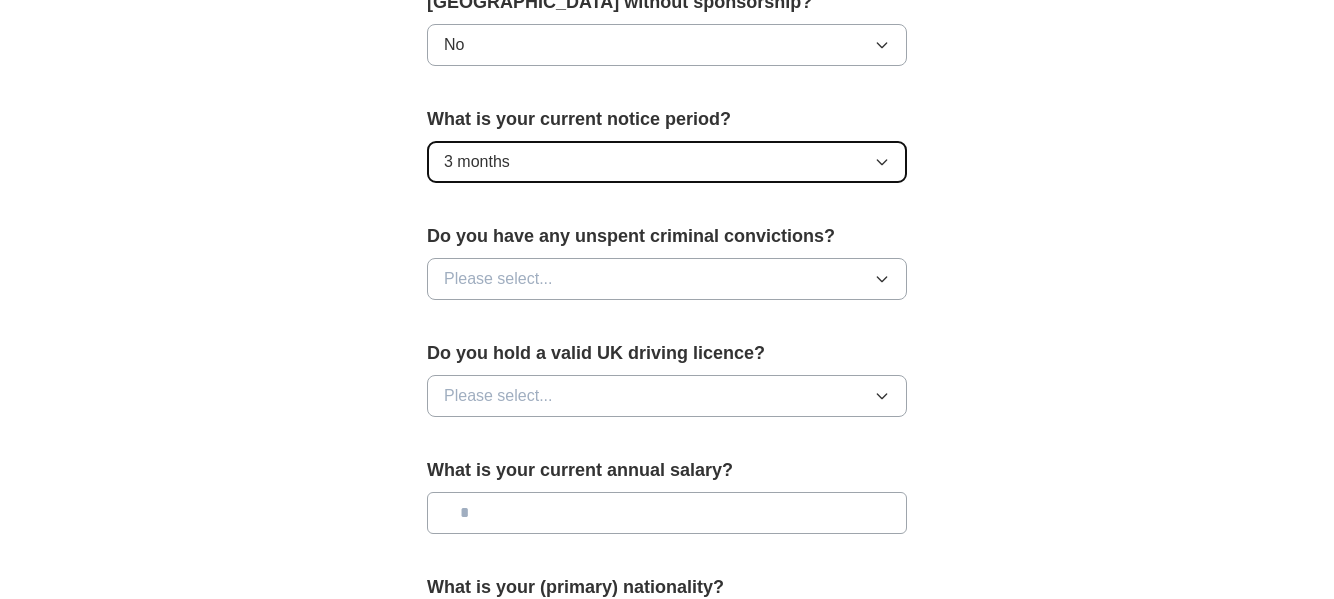 click 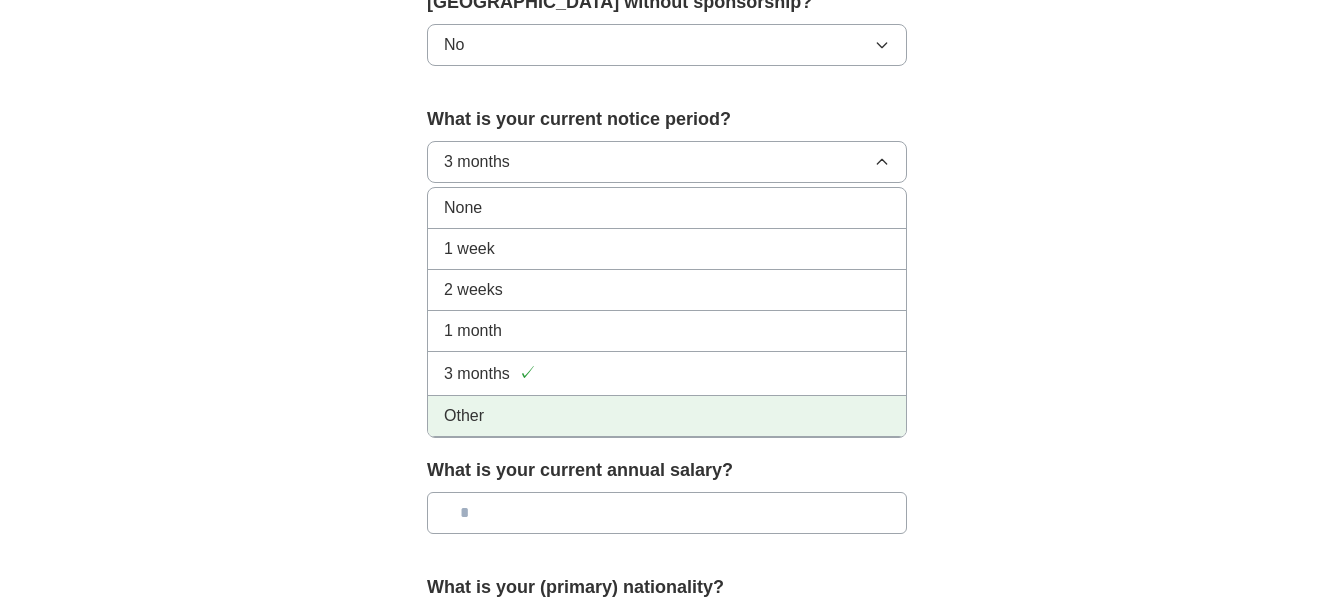 click on "Other" at bounding box center [464, 416] 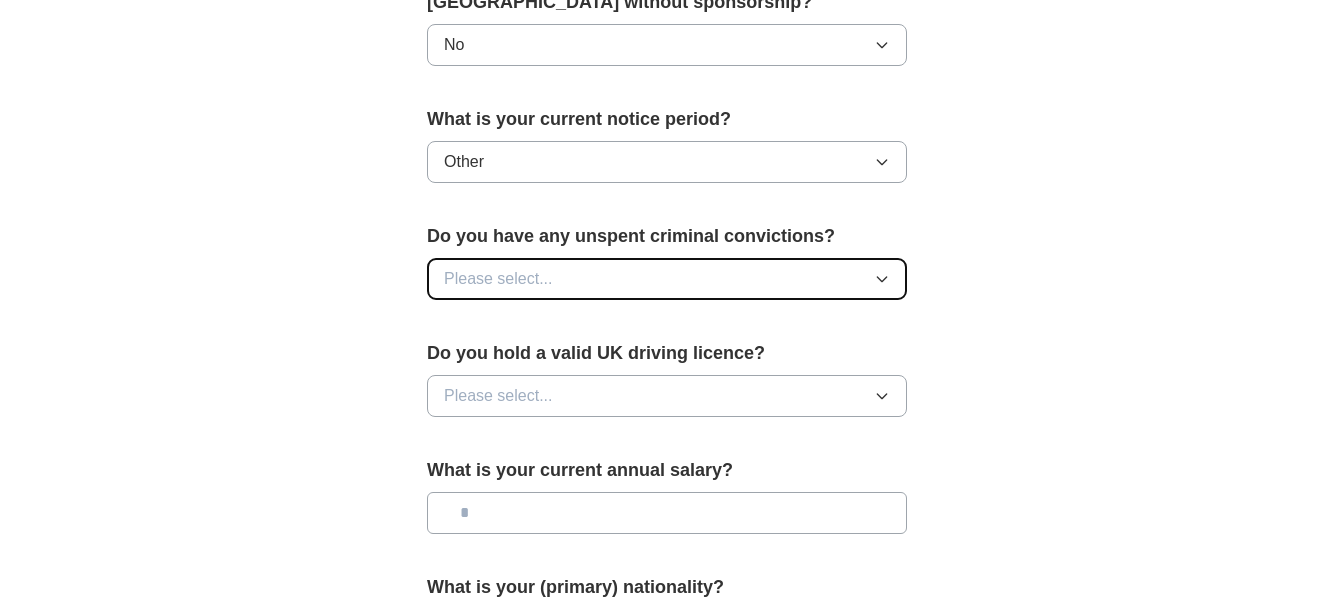 click 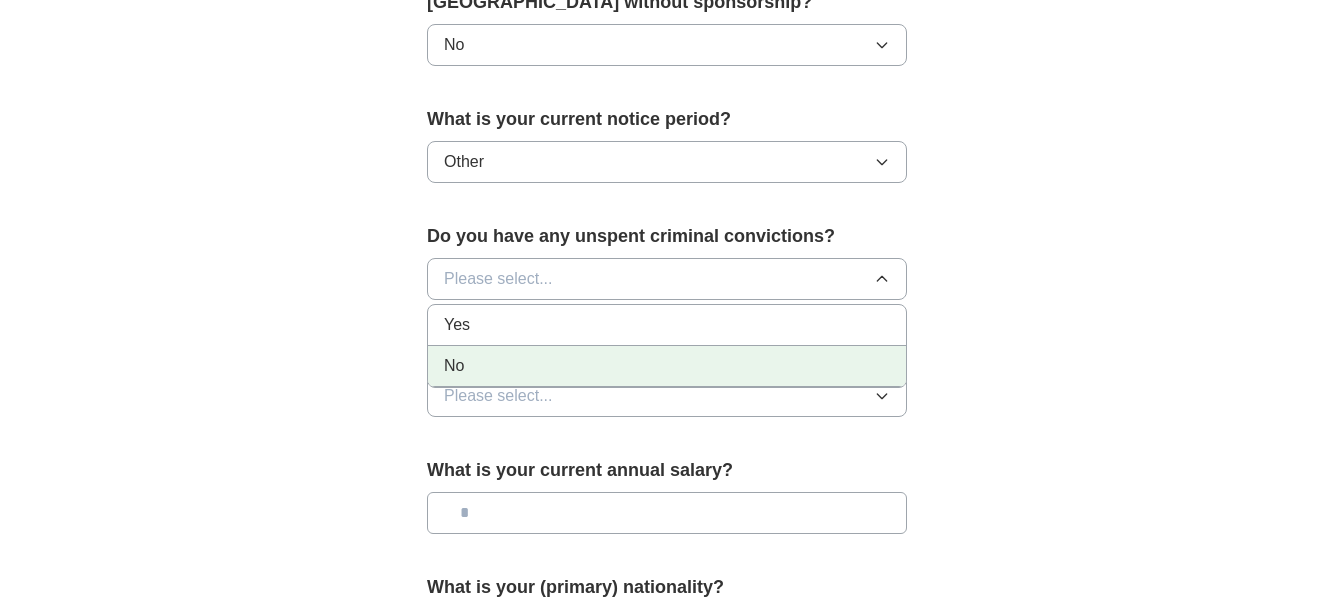 click on "No" at bounding box center [667, 366] 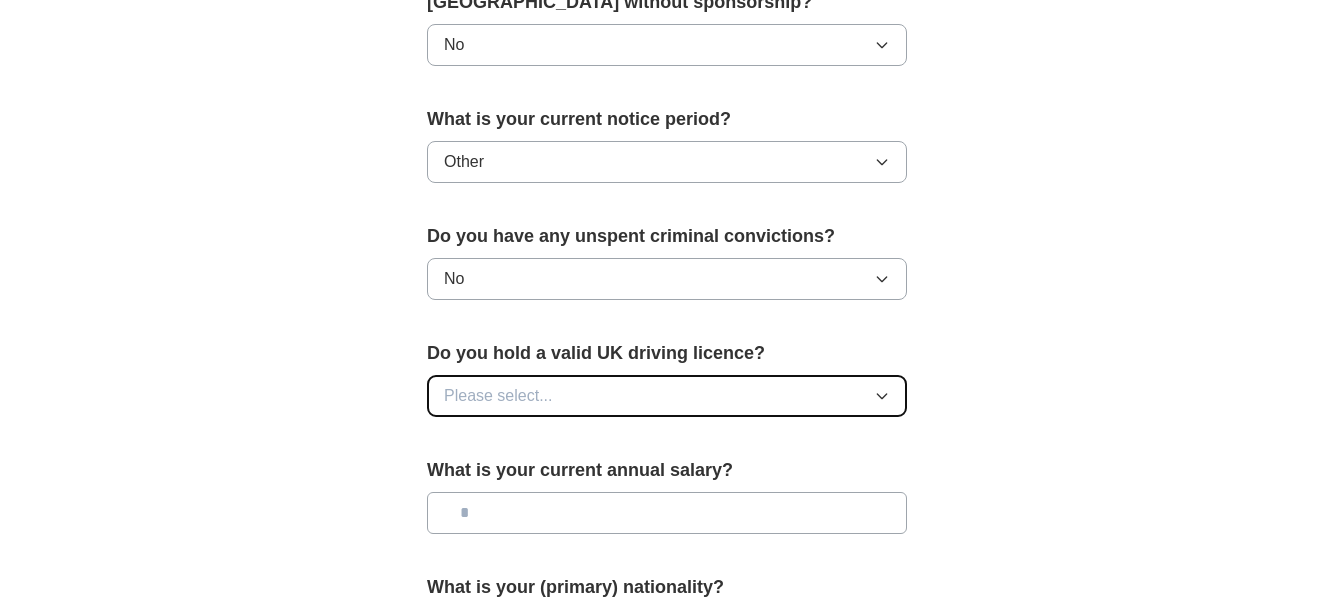 click 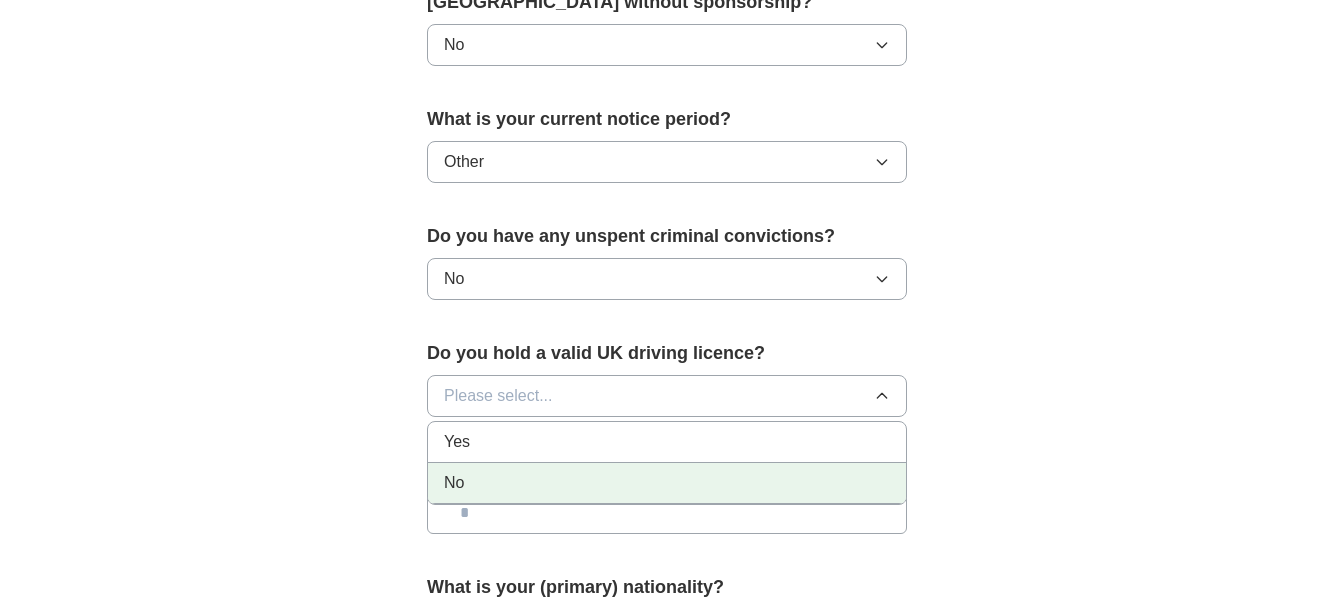 click on "No" at bounding box center [667, 483] 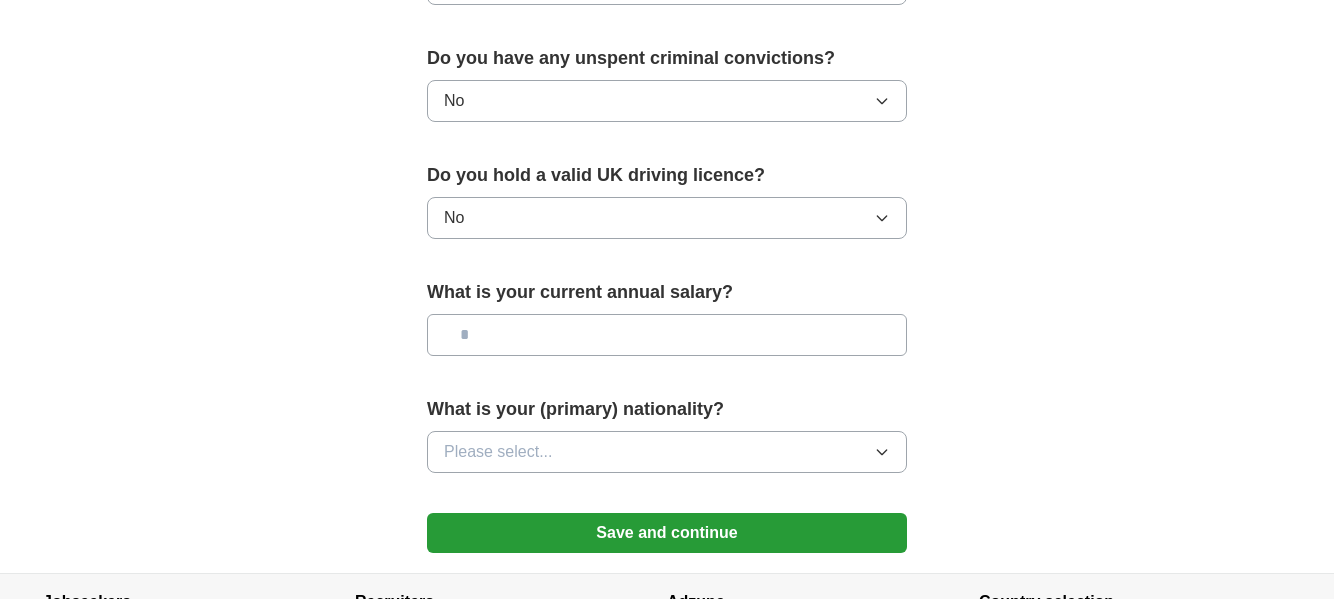 scroll, scrollTop: 1300, scrollLeft: 0, axis: vertical 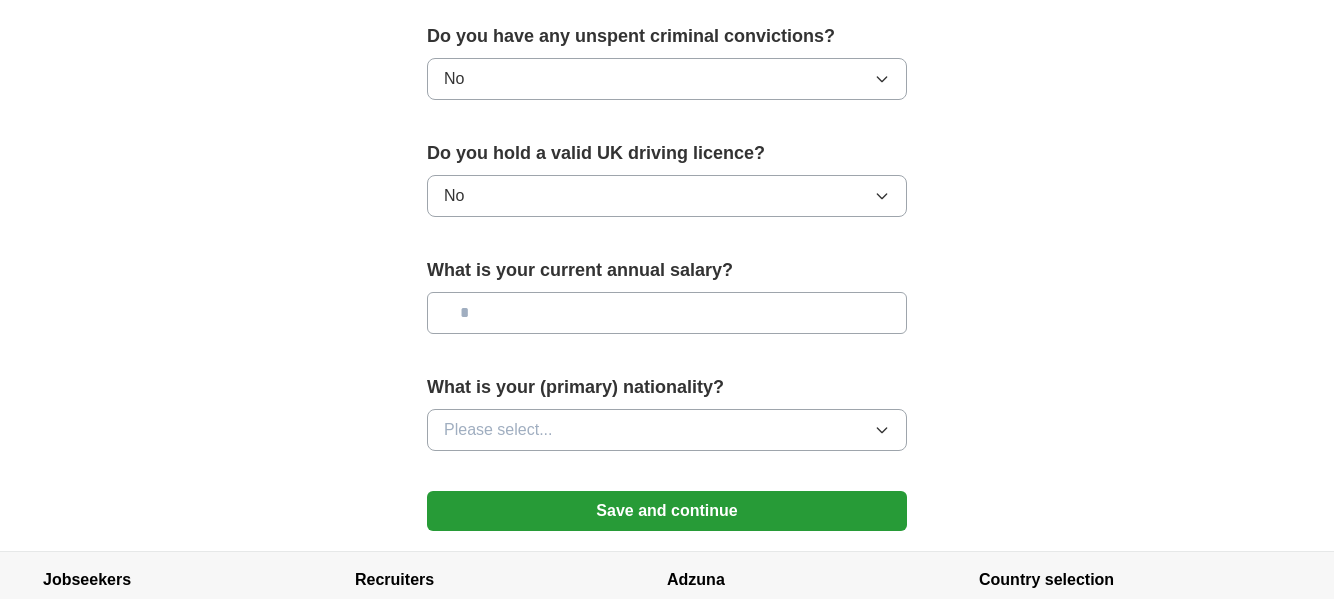 click at bounding box center [667, 313] 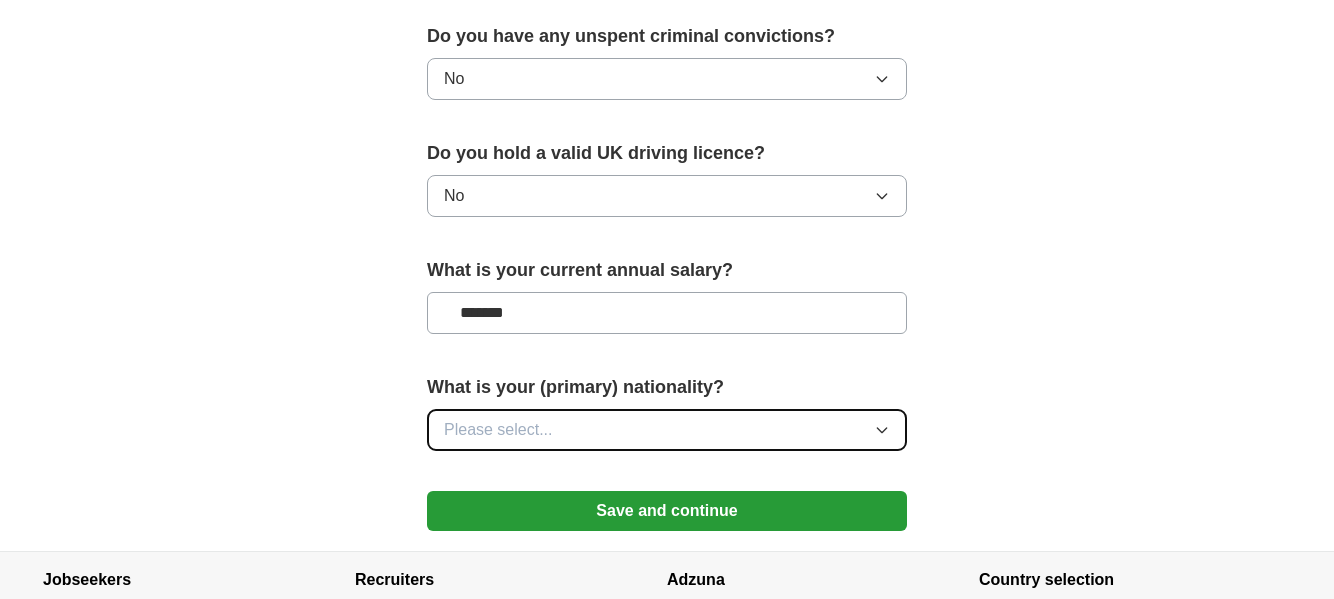 click on "Please select..." at bounding box center [667, 430] 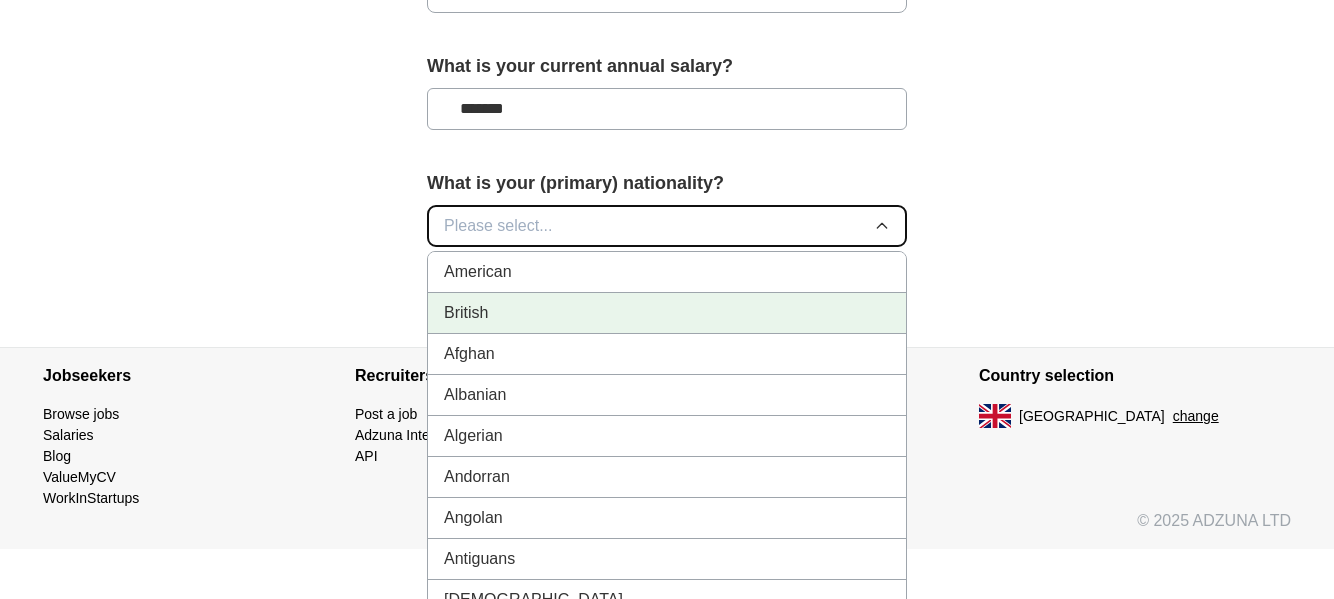 scroll, scrollTop: 1556, scrollLeft: 0, axis: vertical 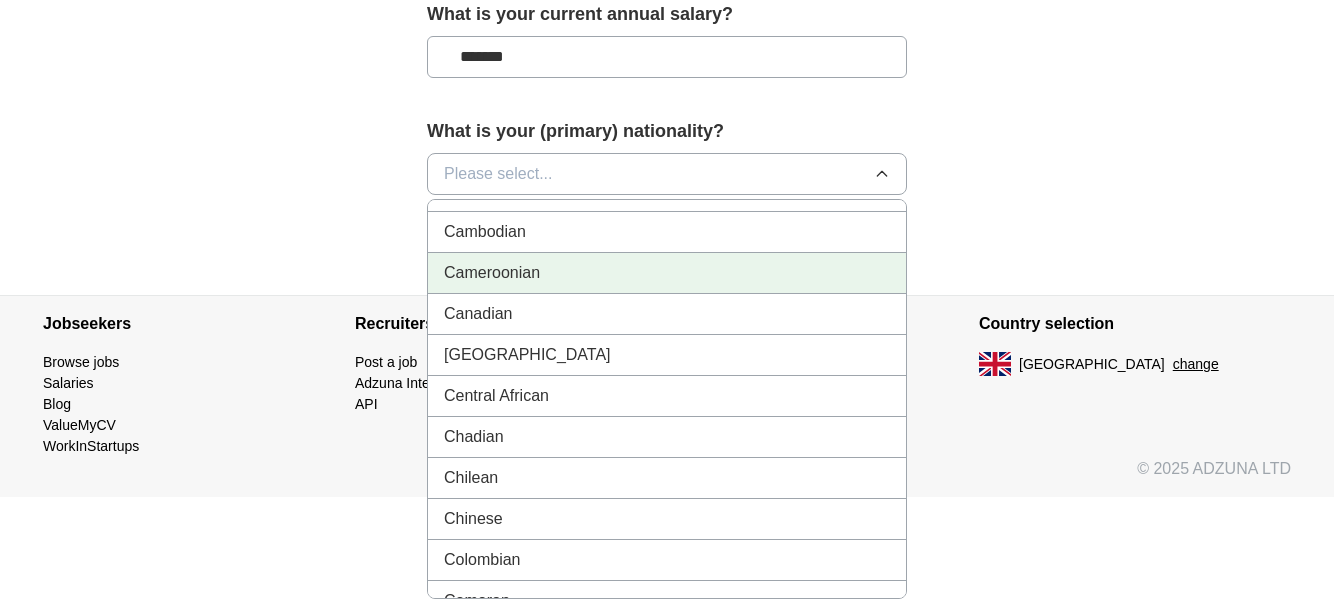 click on "Cameroonian" at bounding box center [667, 273] 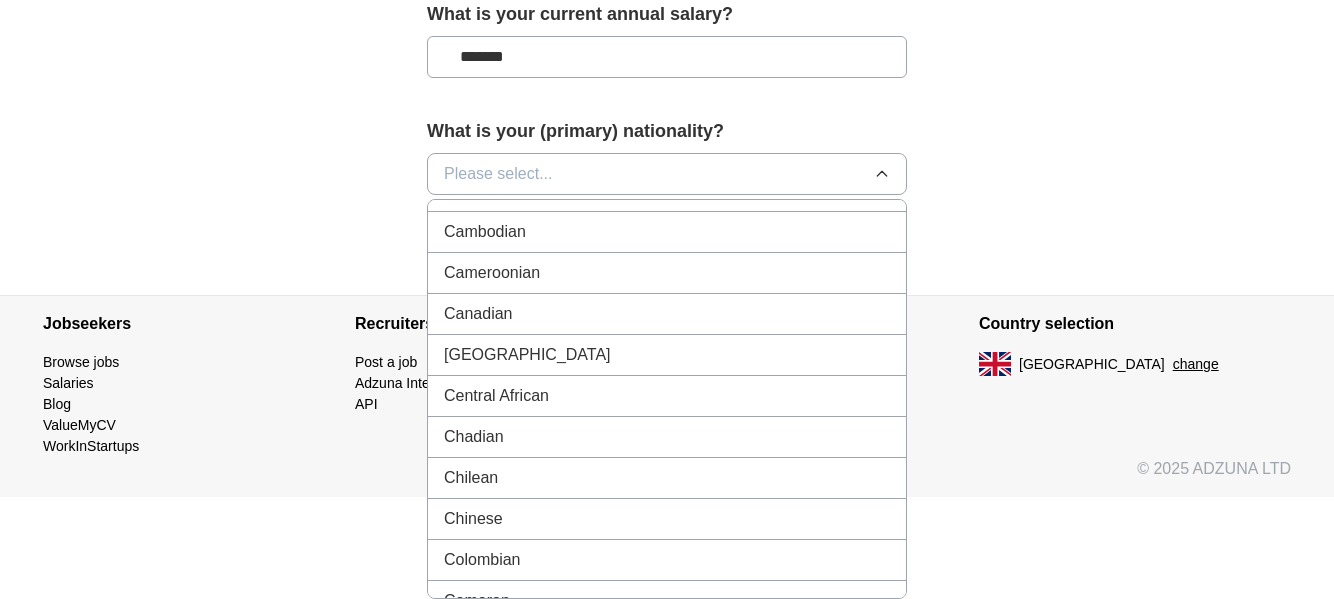 scroll, scrollTop: 1454, scrollLeft: 0, axis: vertical 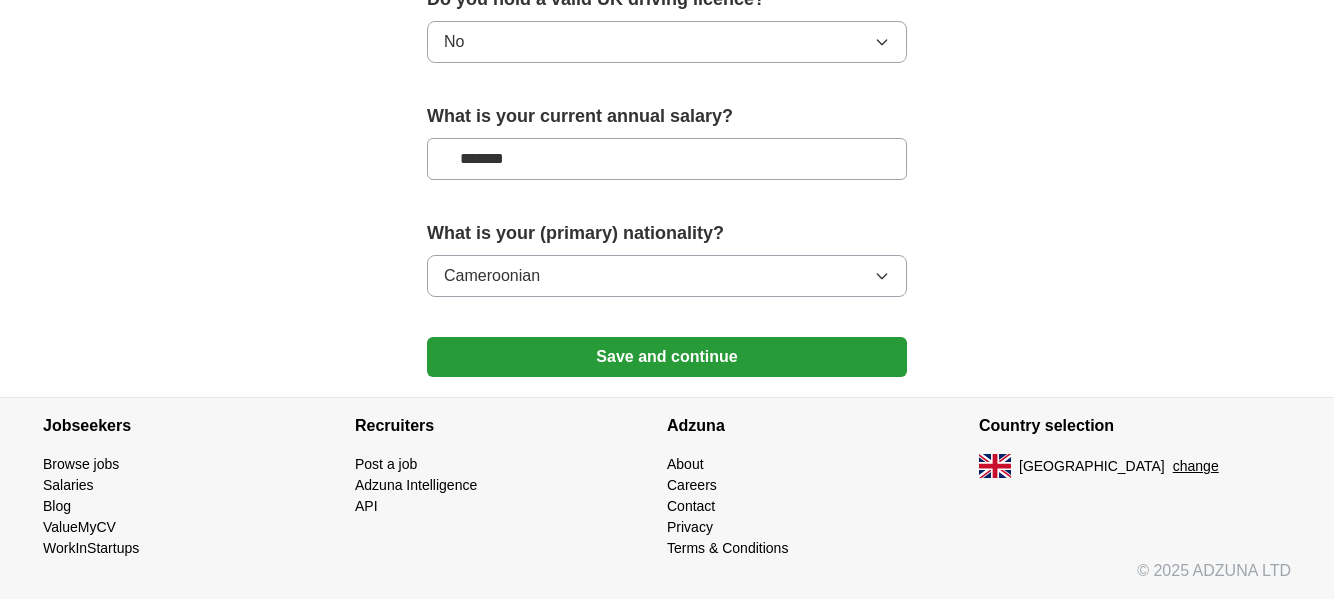 click on "*******" at bounding box center (667, 159) 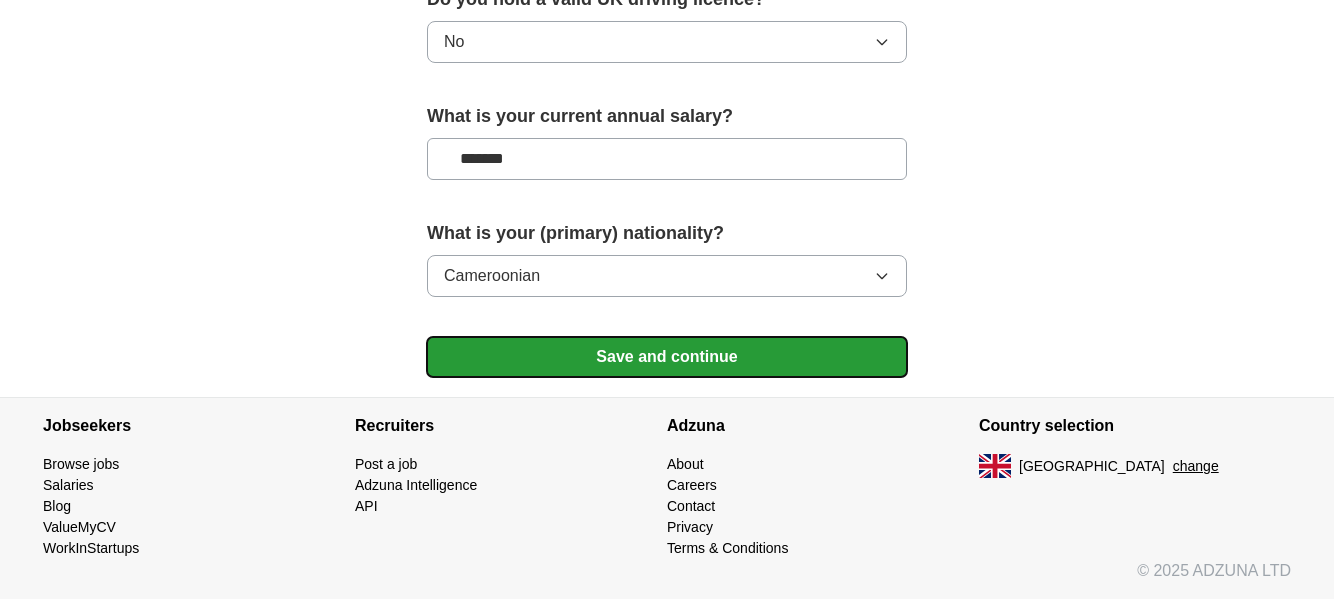 click on "Save and continue" at bounding box center [667, 357] 